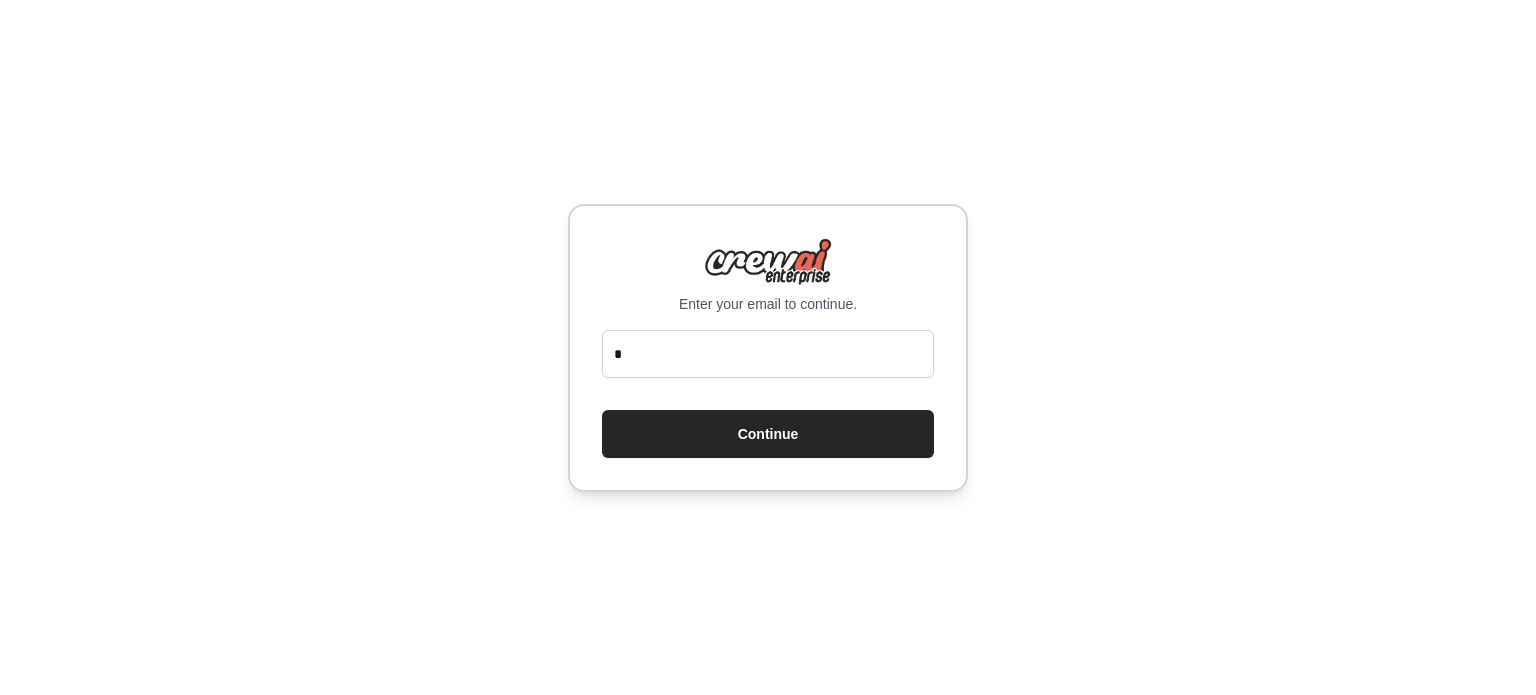scroll, scrollTop: 0, scrollLeft: 0, axis: both 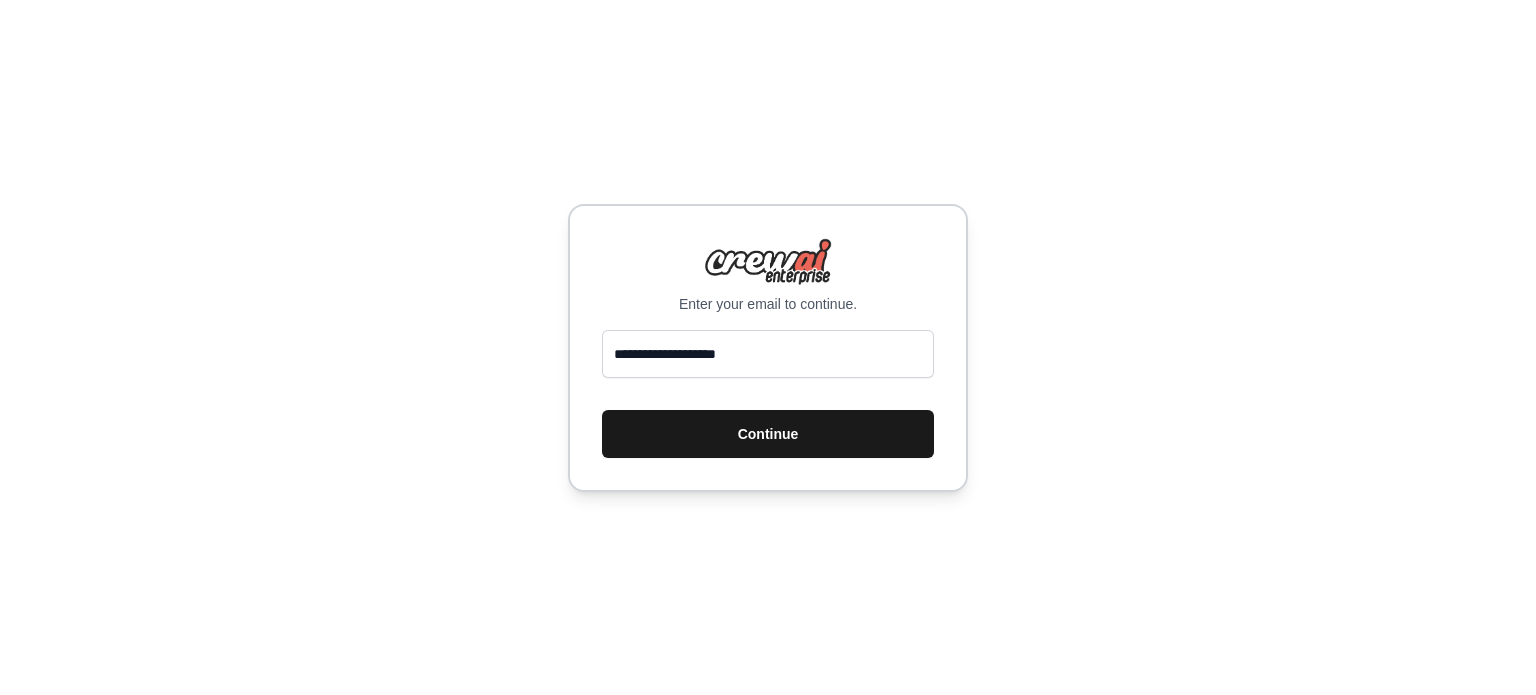 click on "Continue" at bounding box center (768, 434) 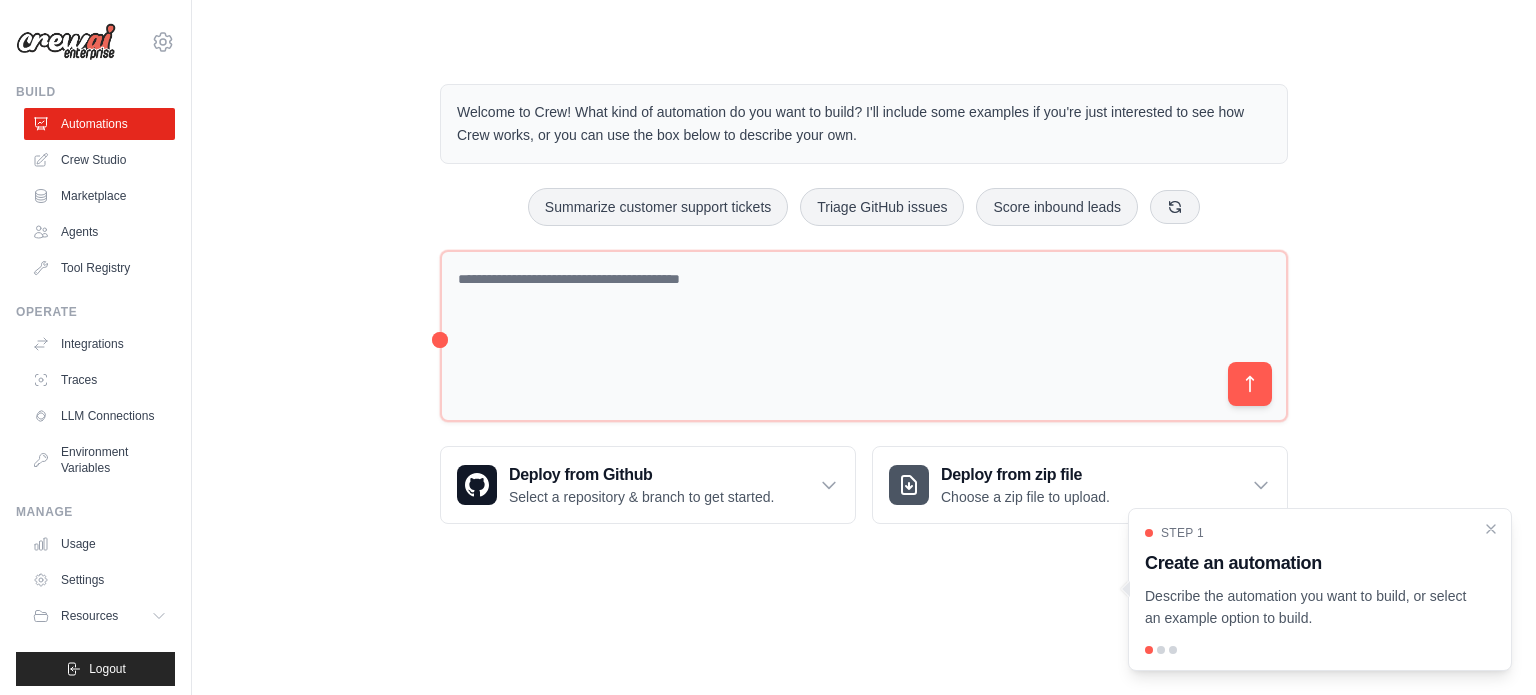 scroll, scrollTop: 0, scrollLeft: 0, axis: both 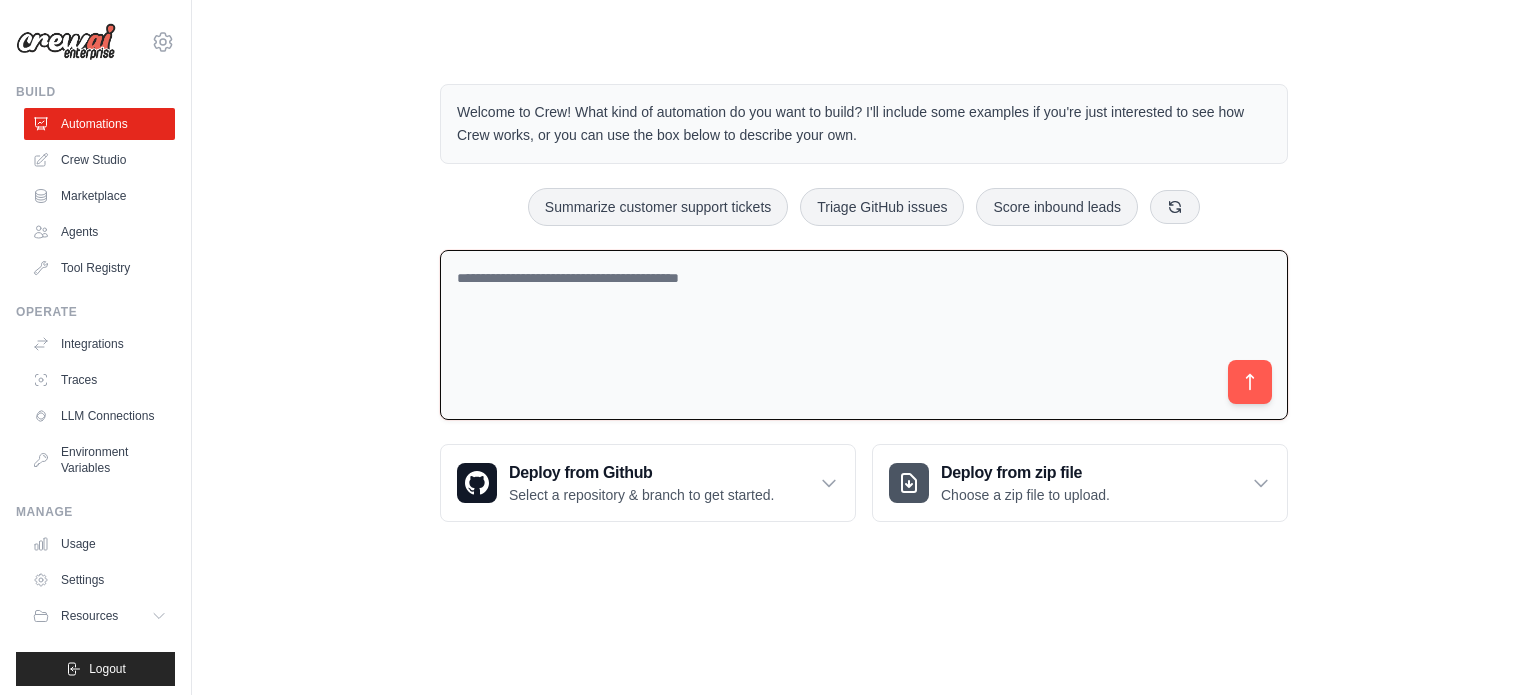 click at bounding box center (864, 335) 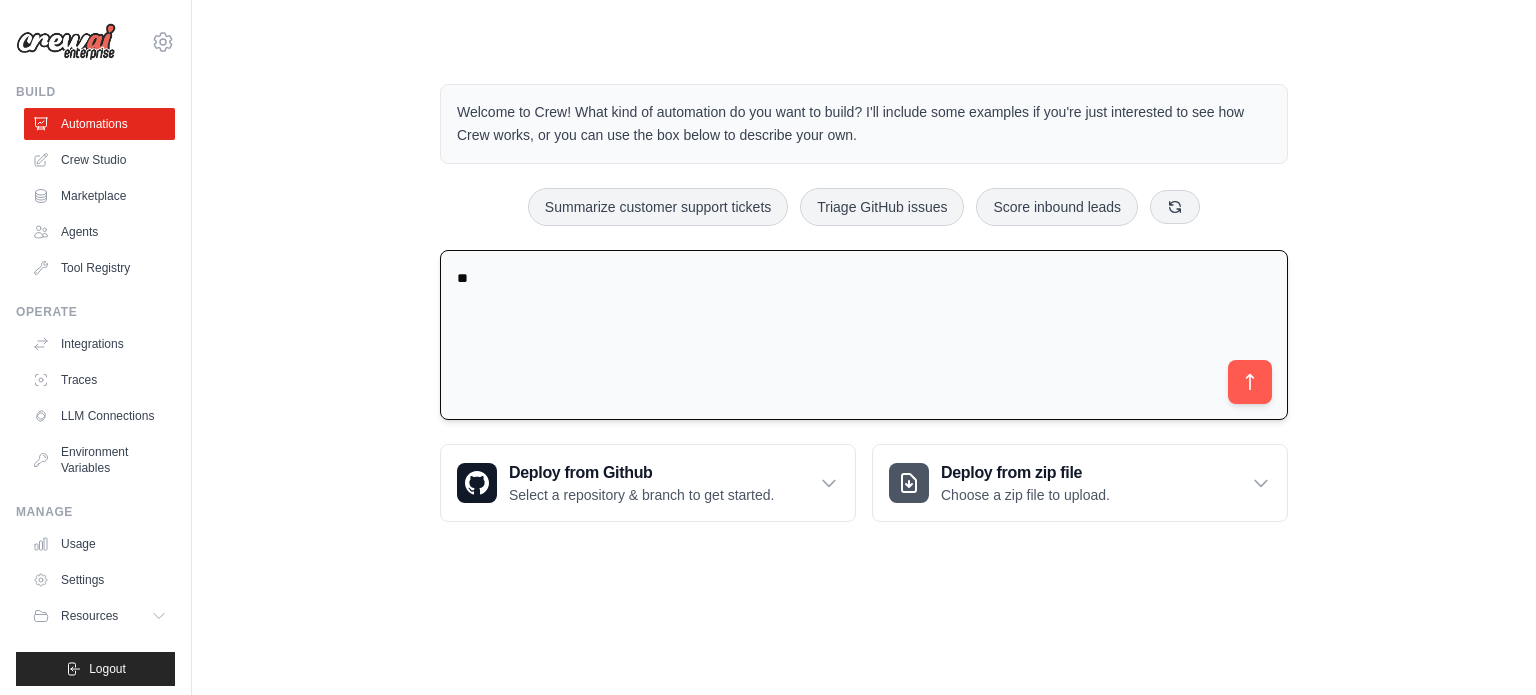 type on "*" 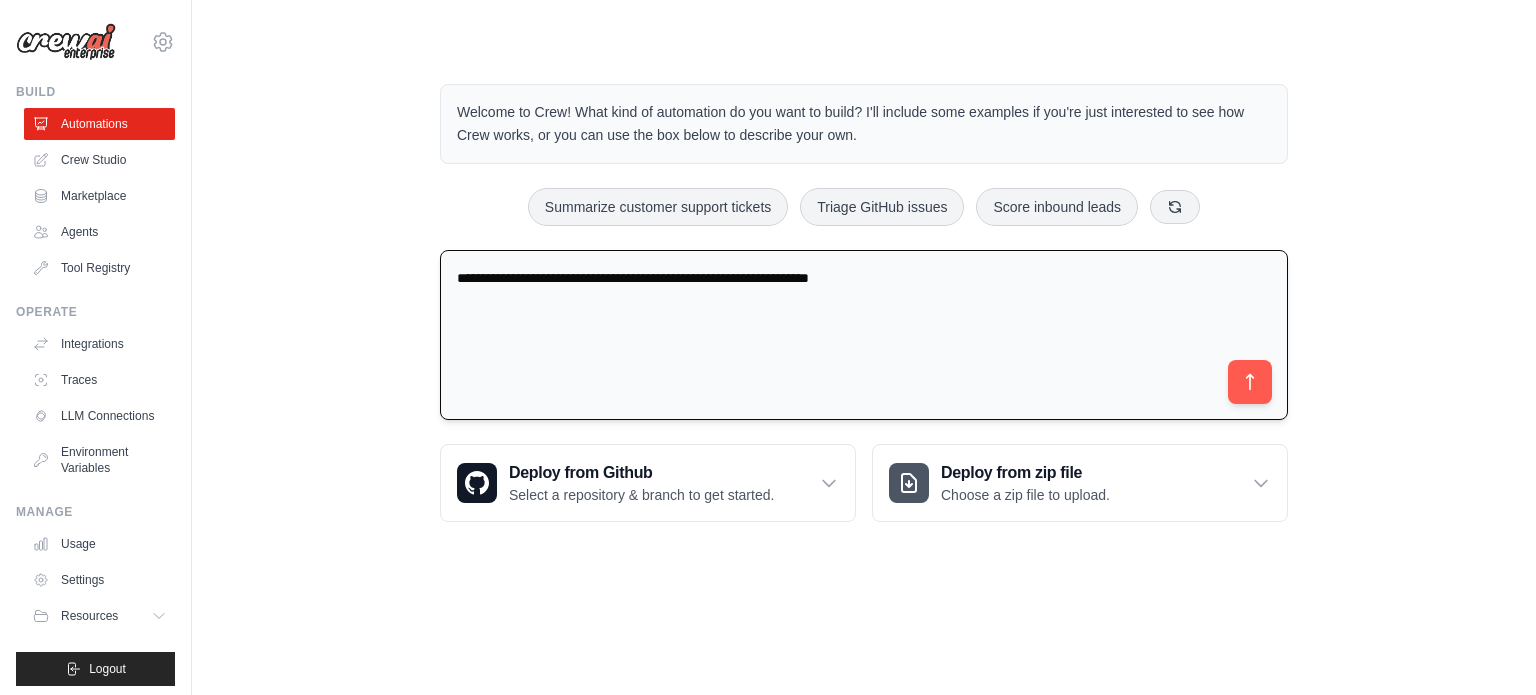 click on "**********" at bounding box center [864, 335] 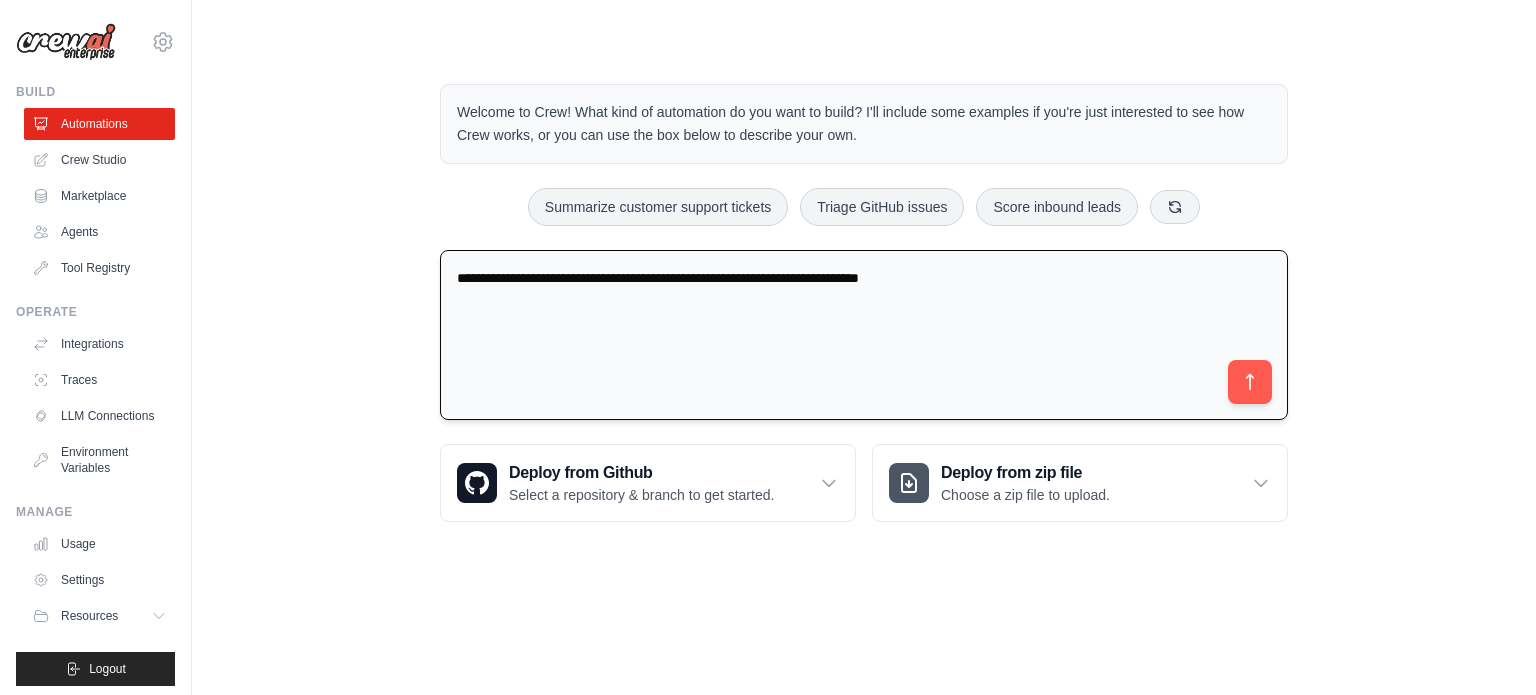 click on "**********" at bounding box center [864, 335] 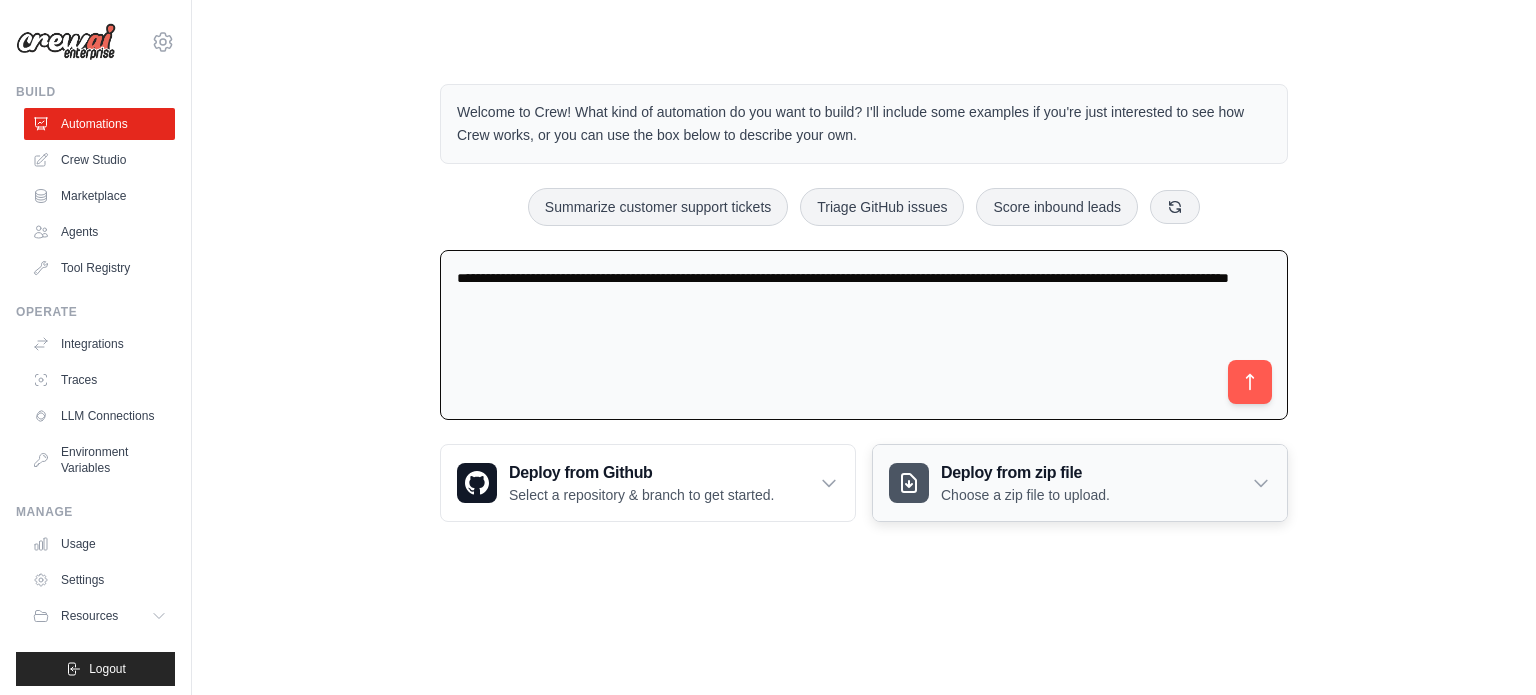 type on "**********" 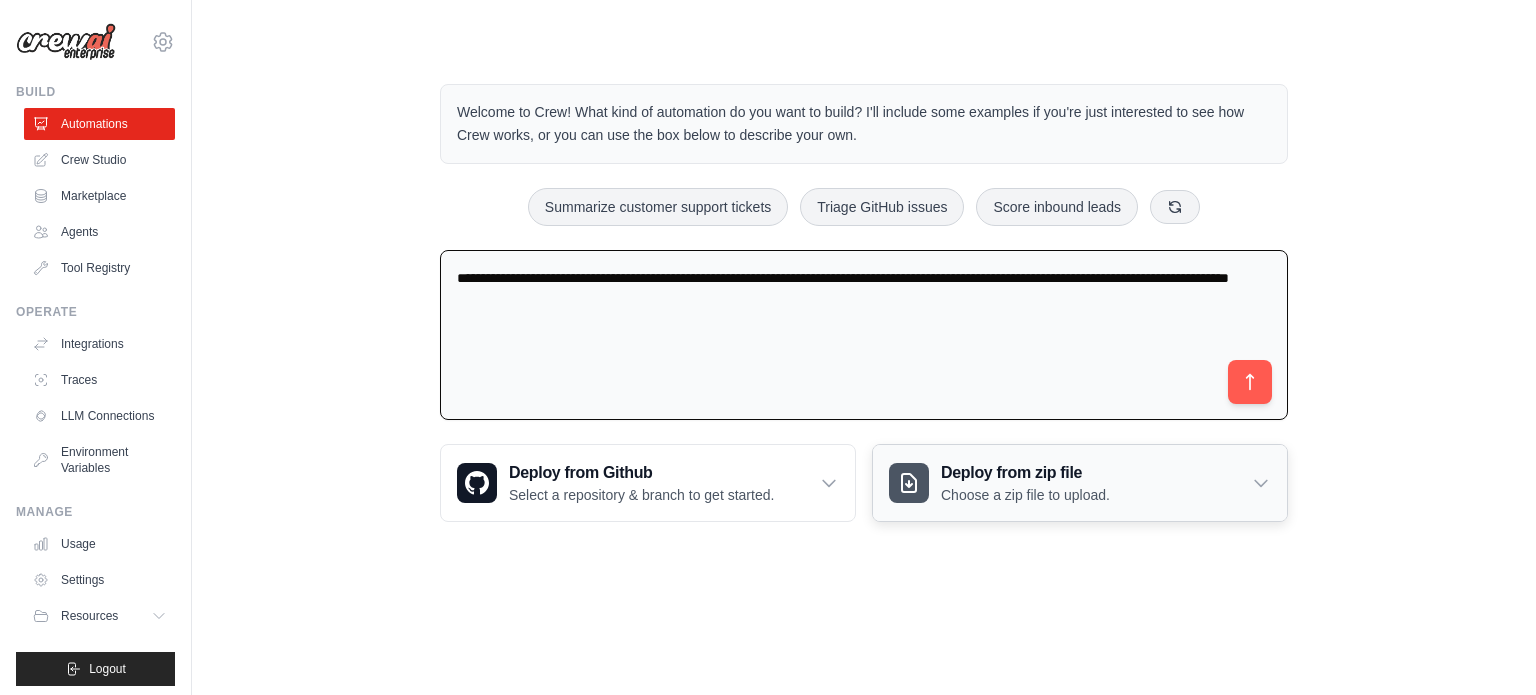 click on "Deploy from zip file" at bounding box center (1025, 473) 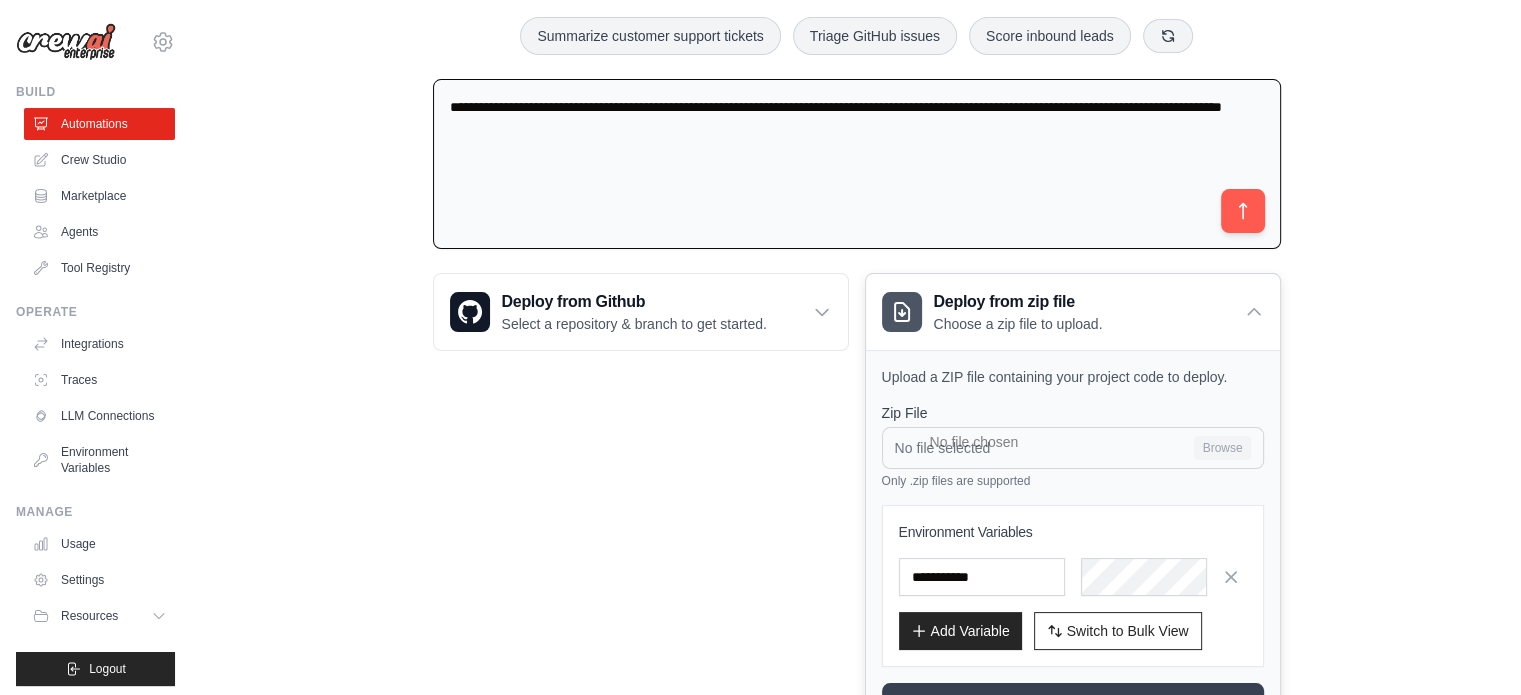 scroll, scrollTop: 267, scrollLeft: 0, axis: vertical 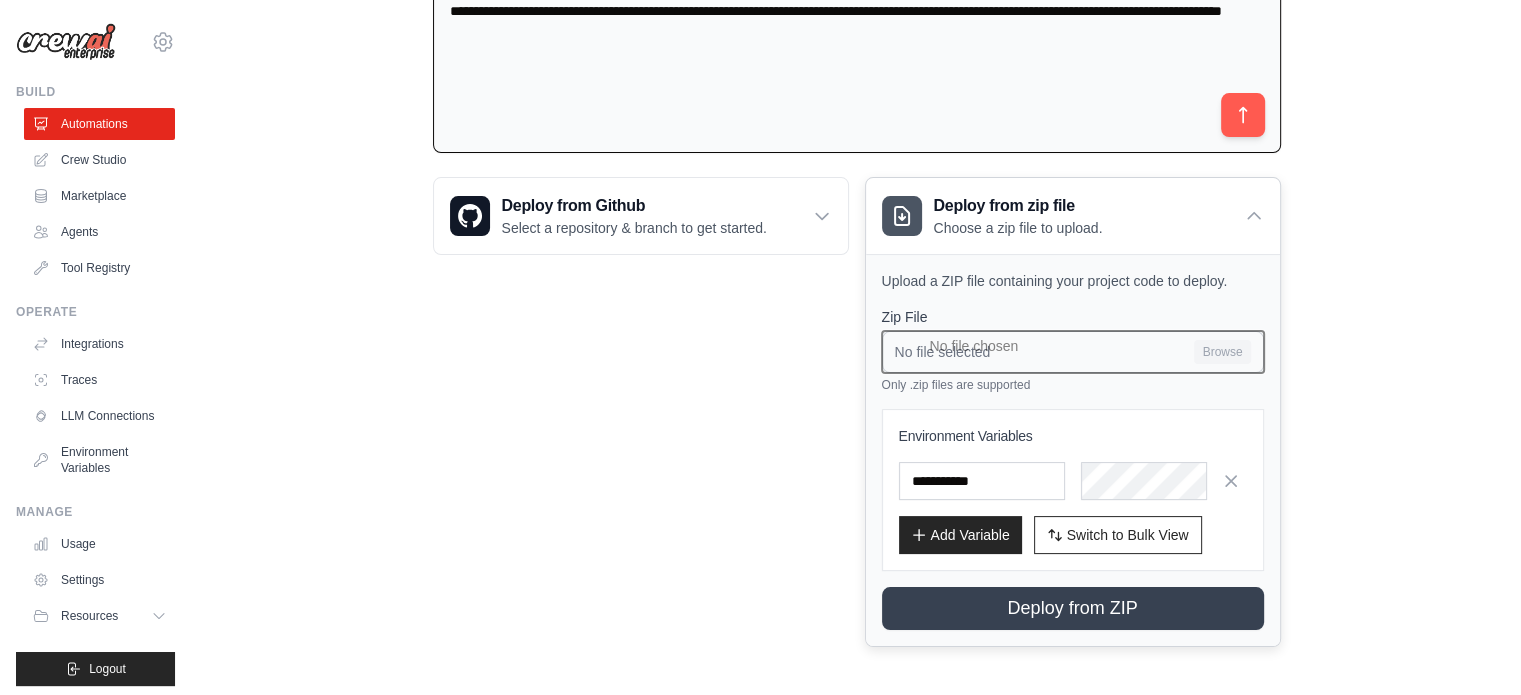 click on "No file selected
Browse" at bounding box center (1073, 352) 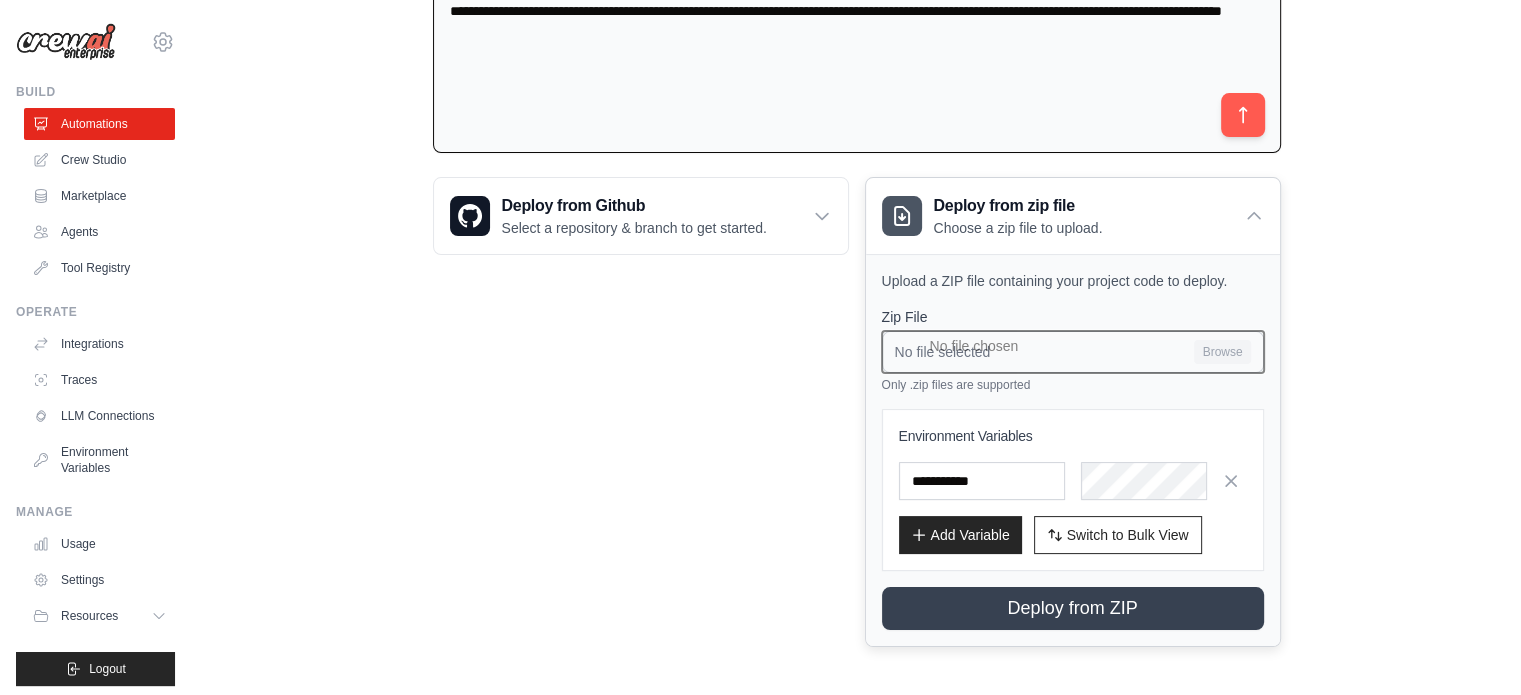 type on "**********" 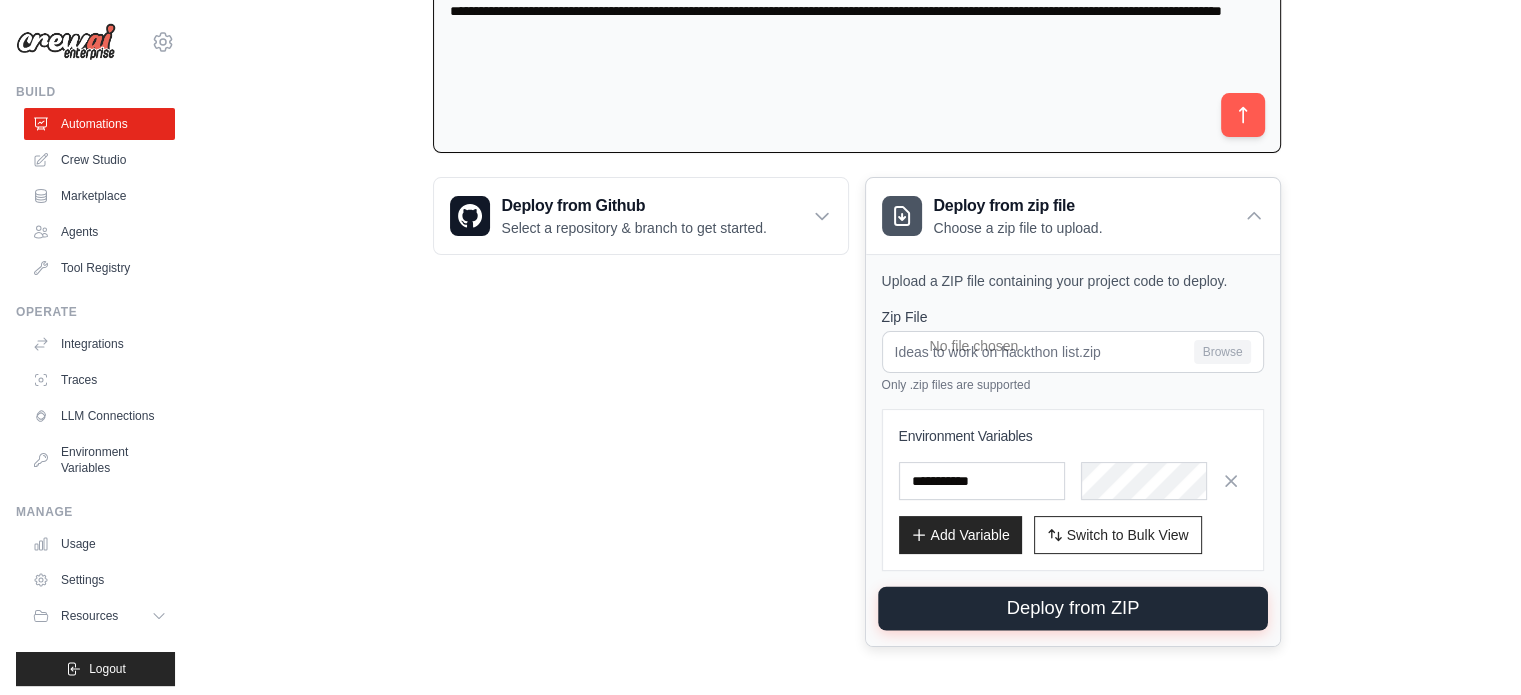 click on "Deploy from ZIP" at bounding box center (1073, 609) 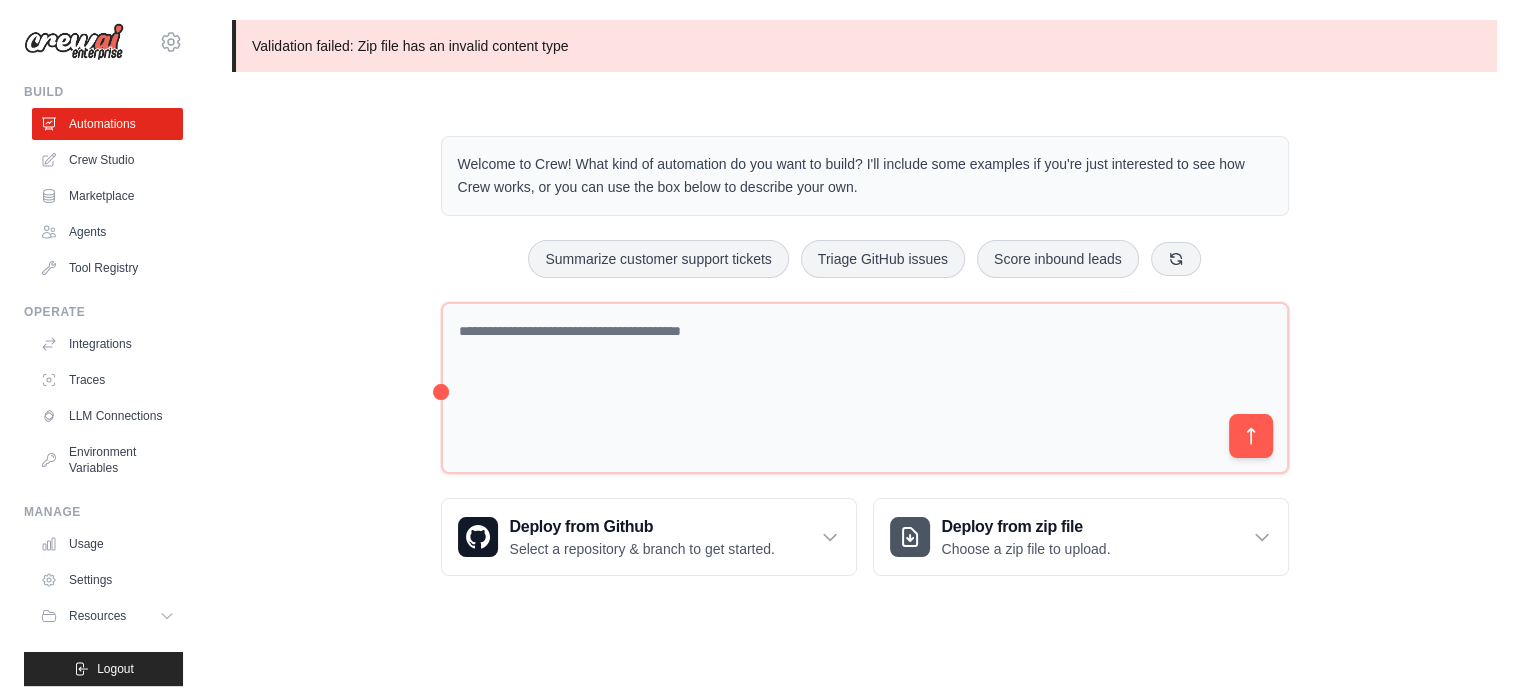 scroll, scrollTop: 0, scrollLeft: 0, axis: both 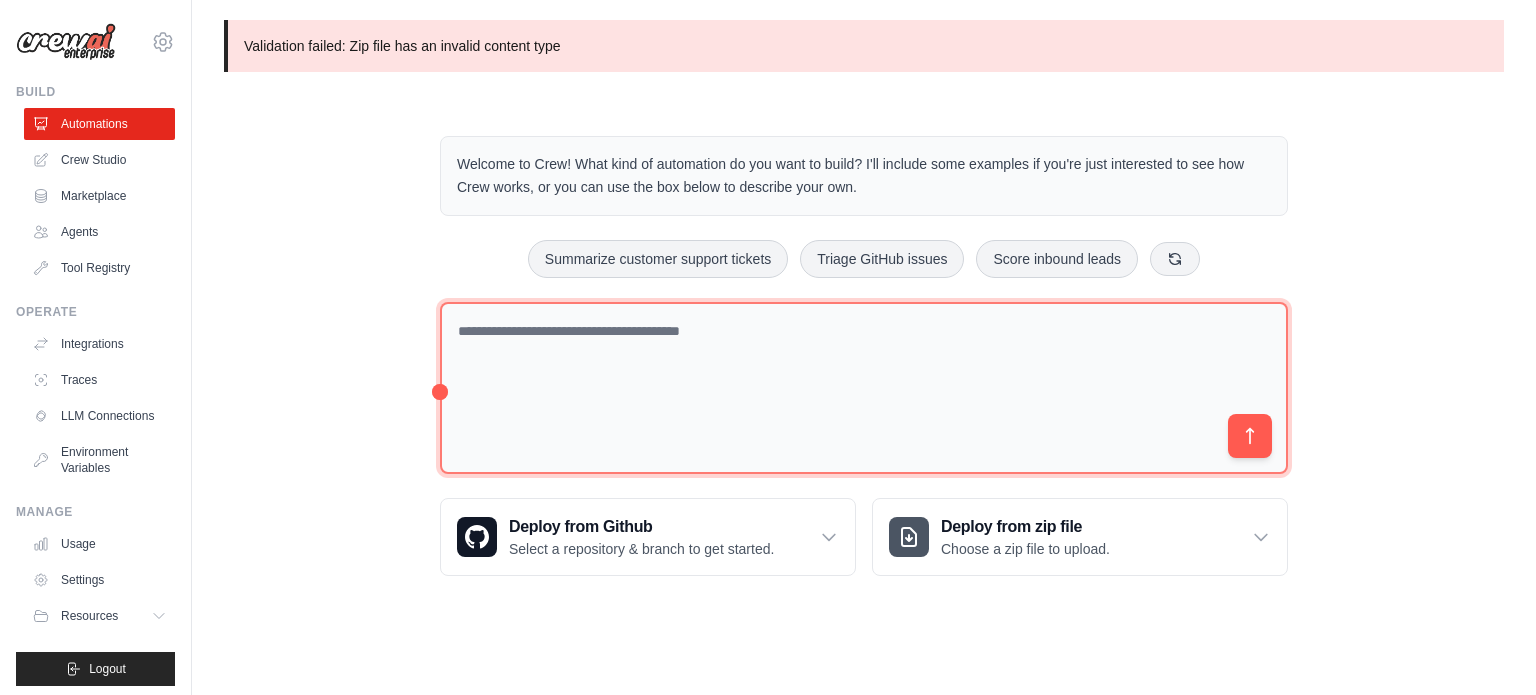 click at bounding box center [864, 388] 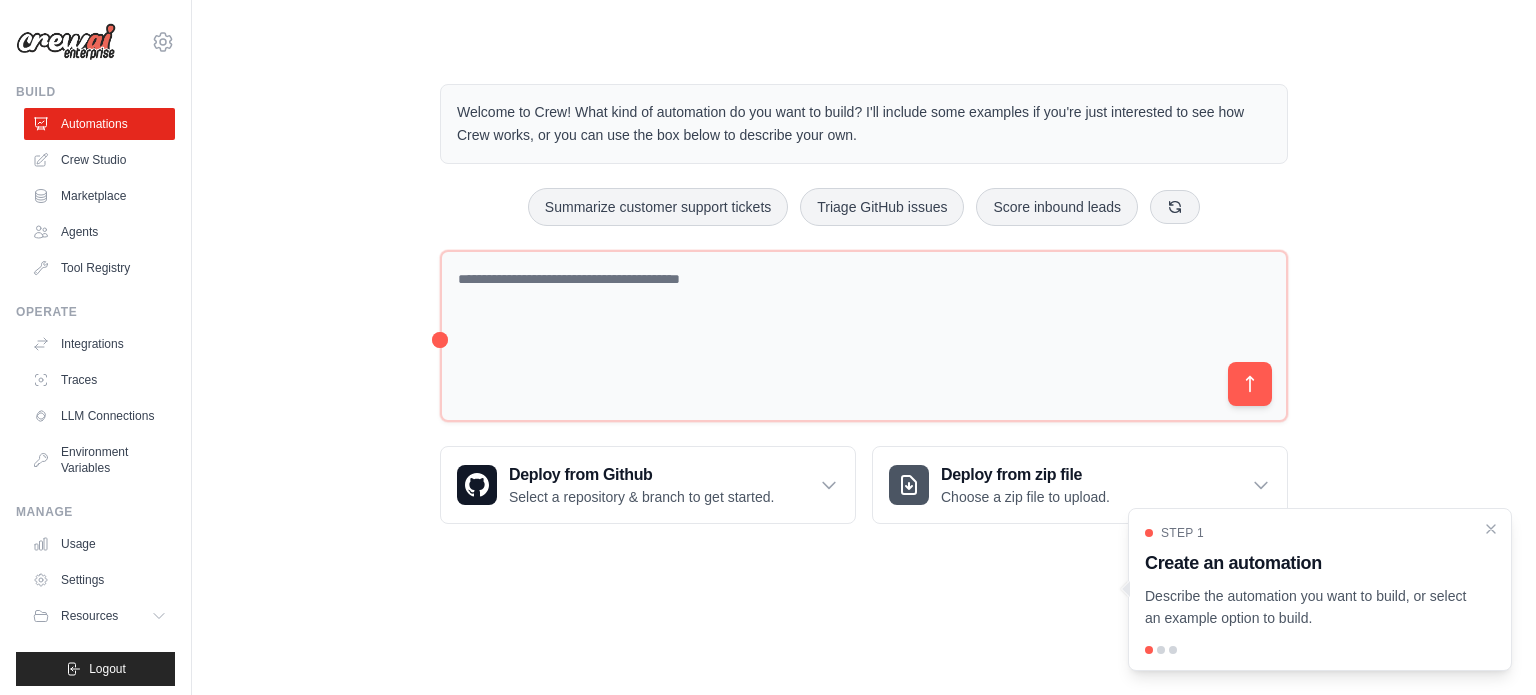 scroll, scrollTop: 0, scrollLeft: 0, axis: both 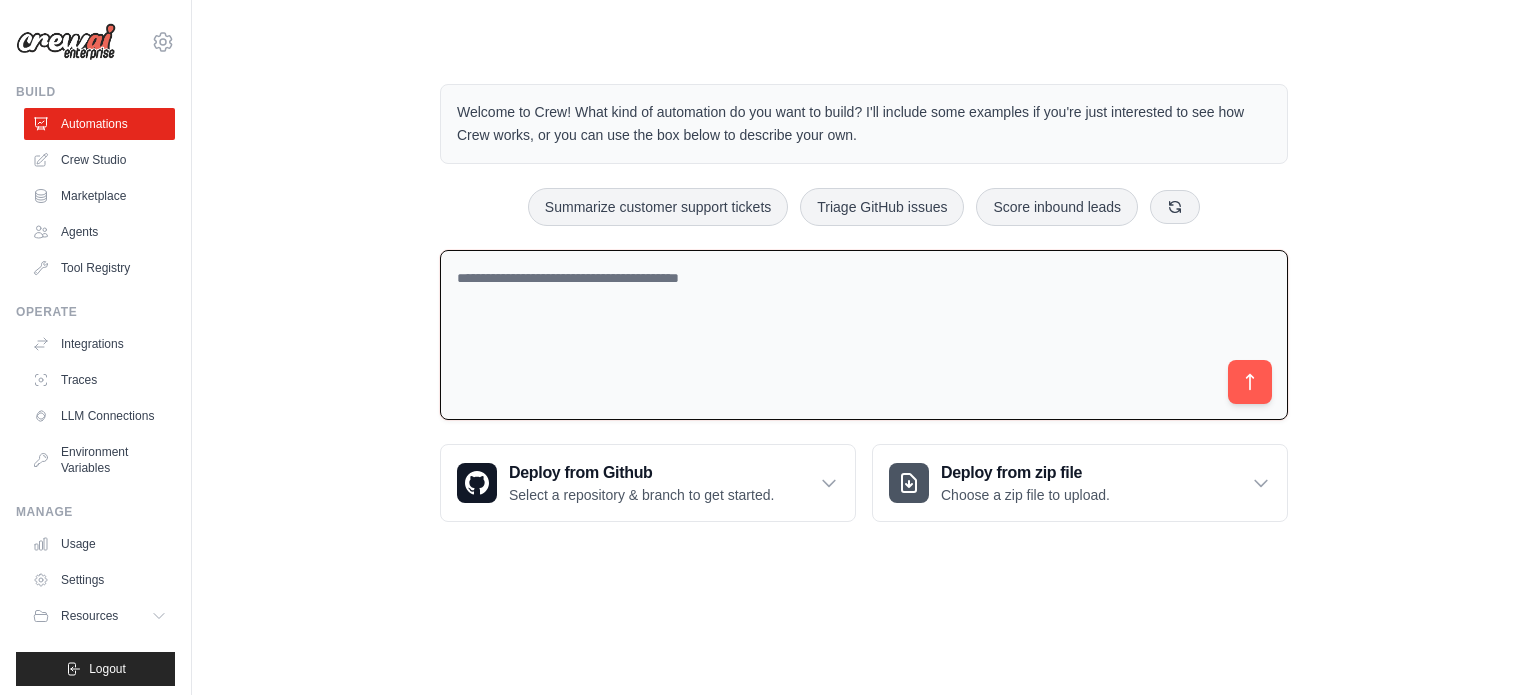 click at bounding box center [864, 335] 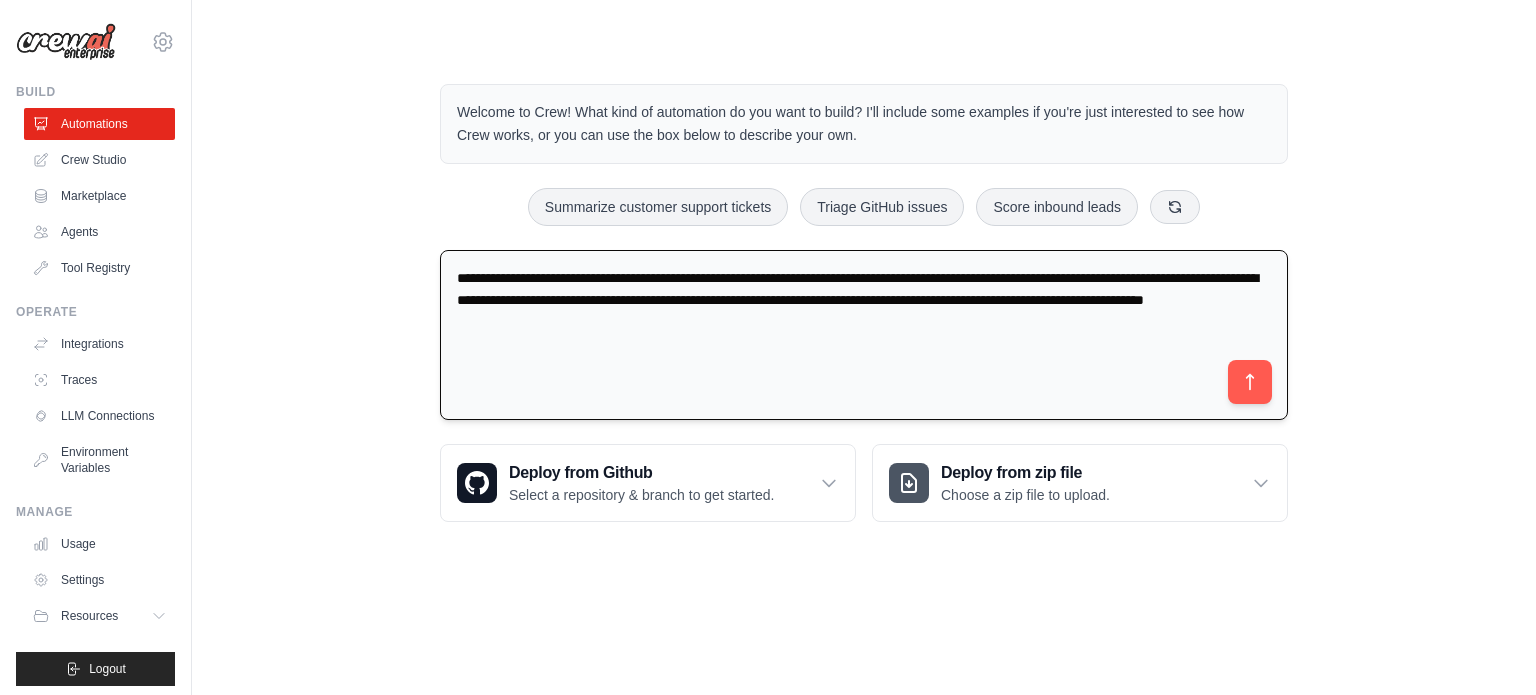 click on "**********" at bounding box center [864, 335] 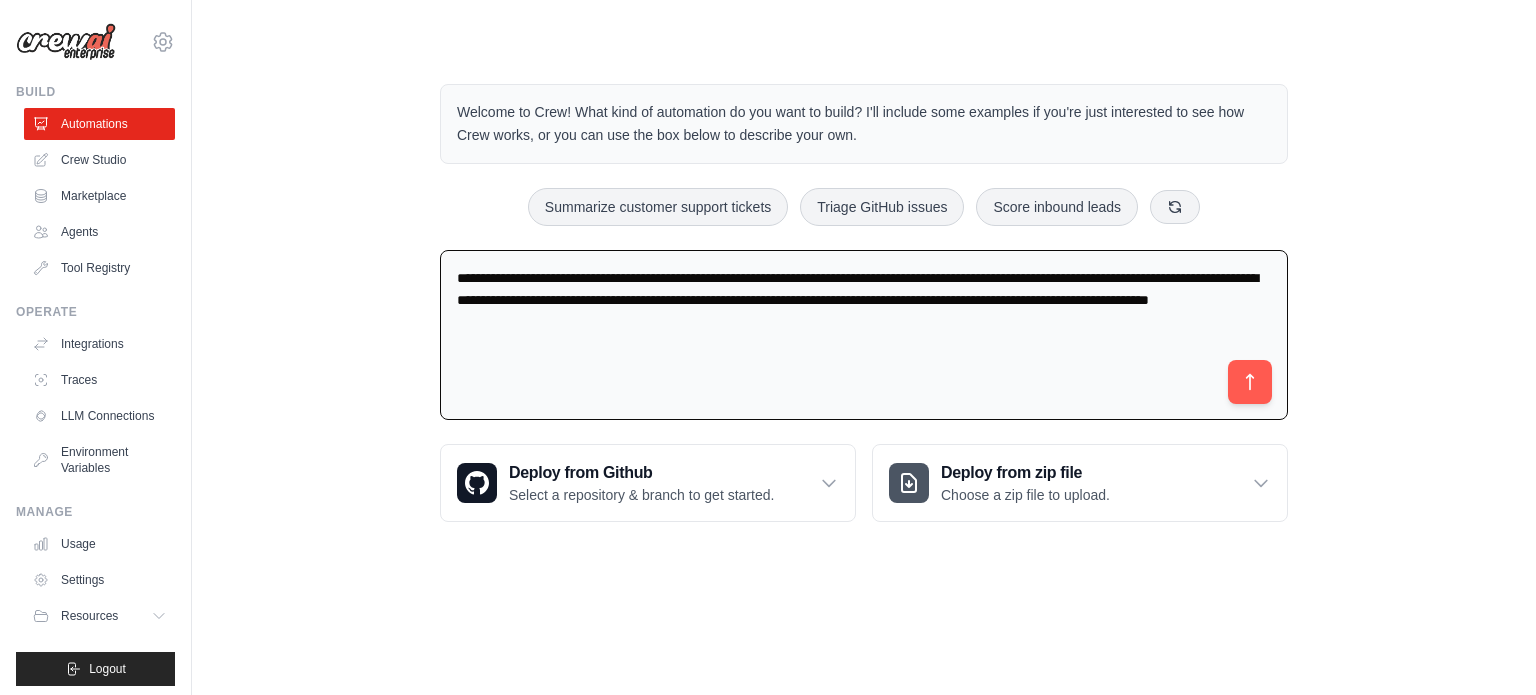 type on "**********" 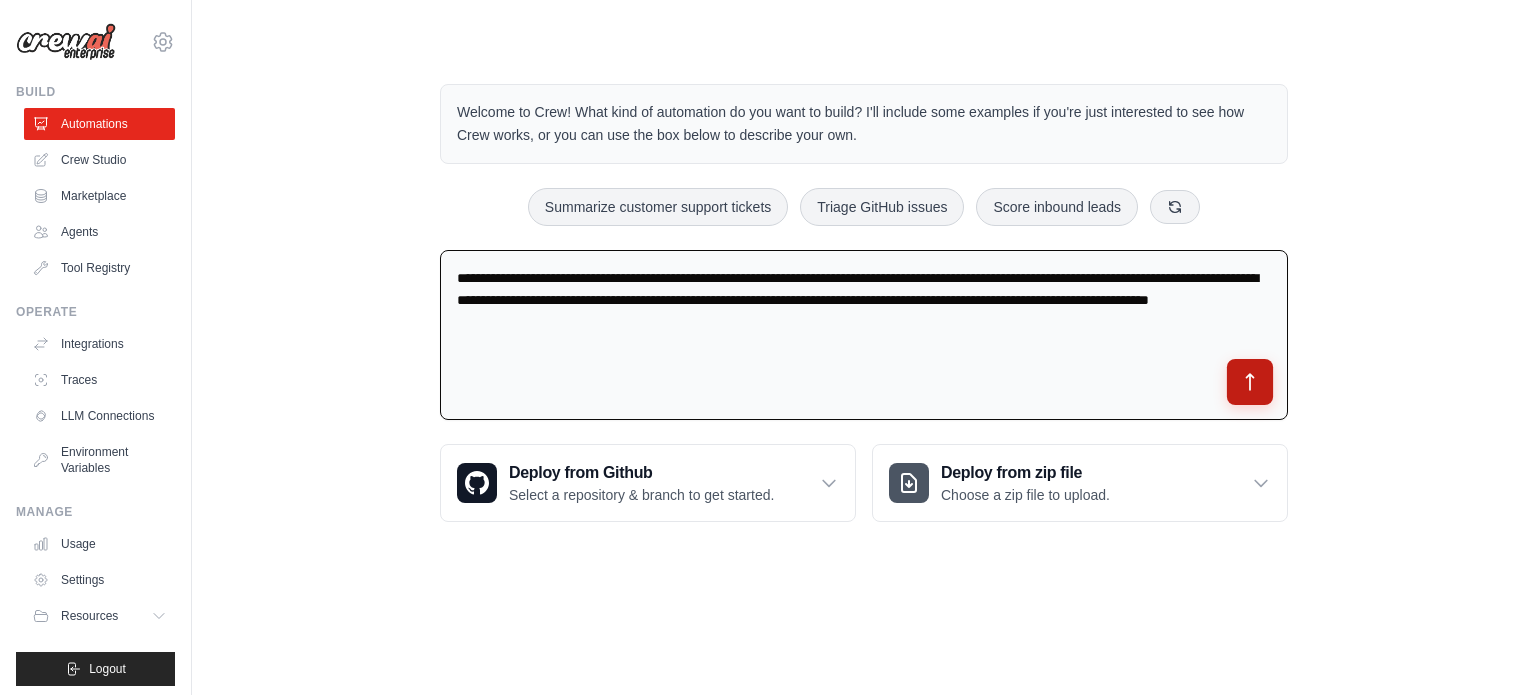 click 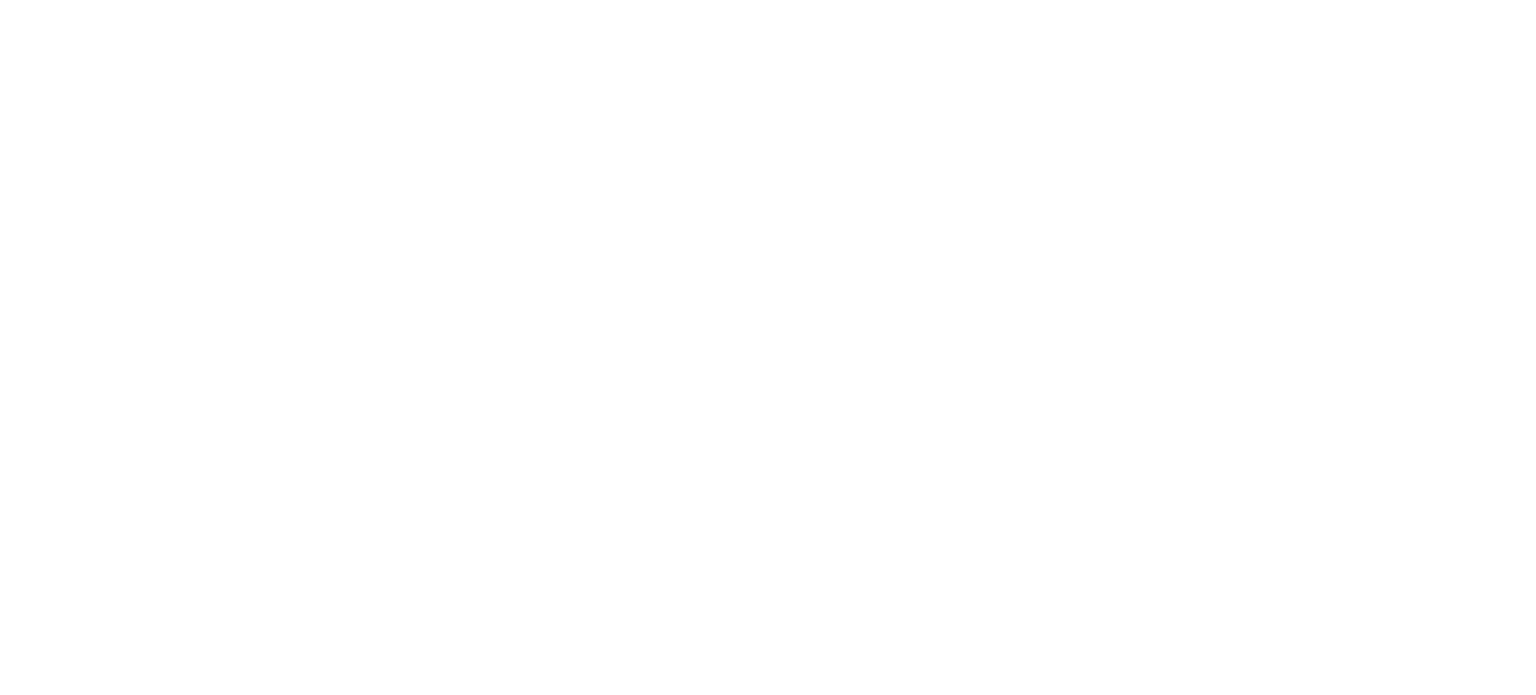 scroll, scrollTop: 0, scrollLeft: 0, axis: both 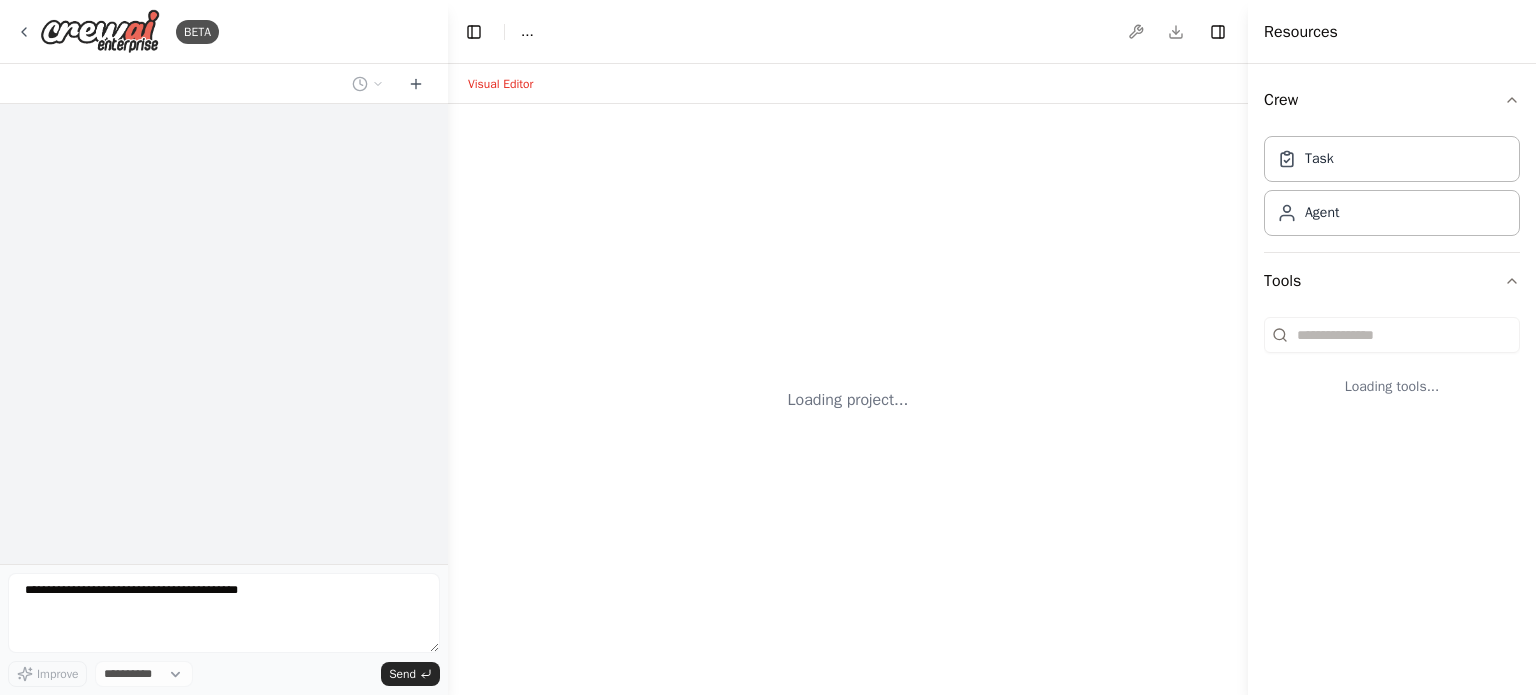 select on "****" 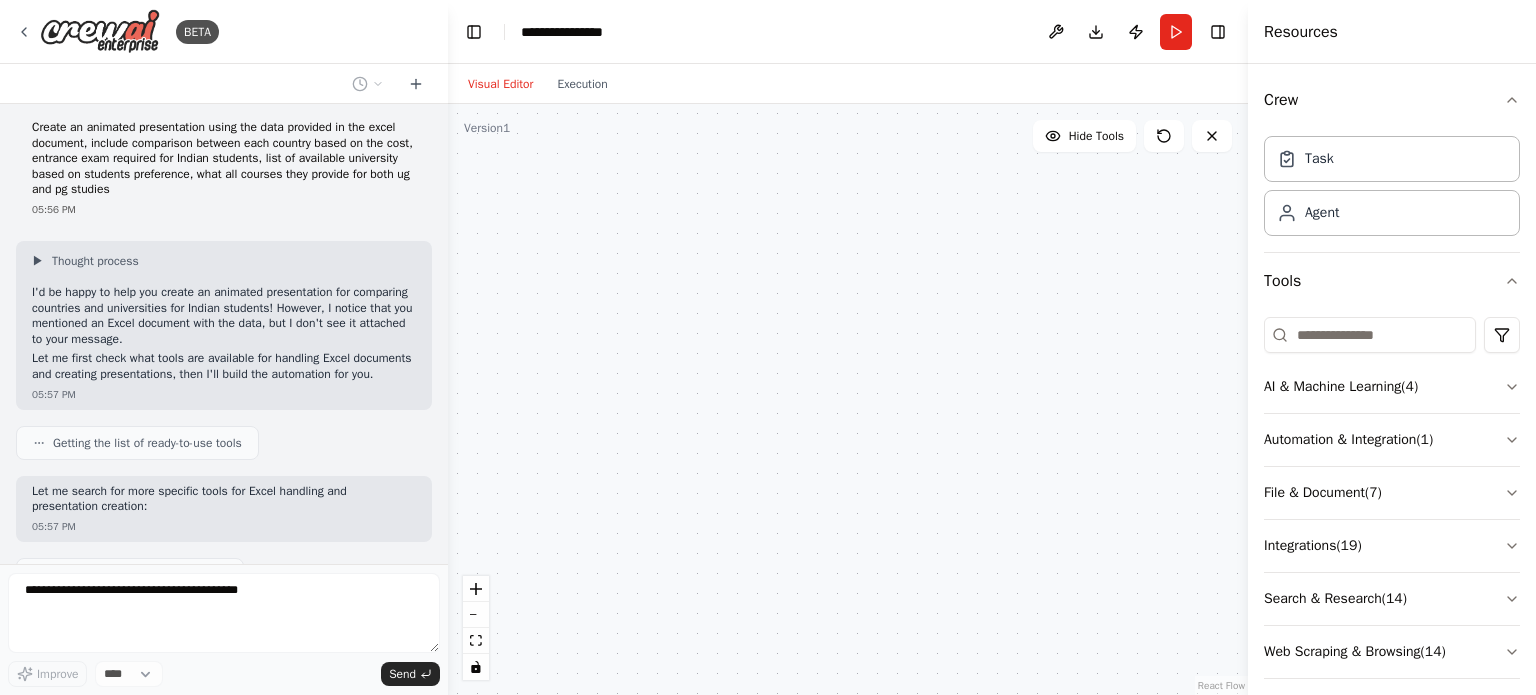 scroll, scrollTop: 0, scrollLeft: 0, axis: both 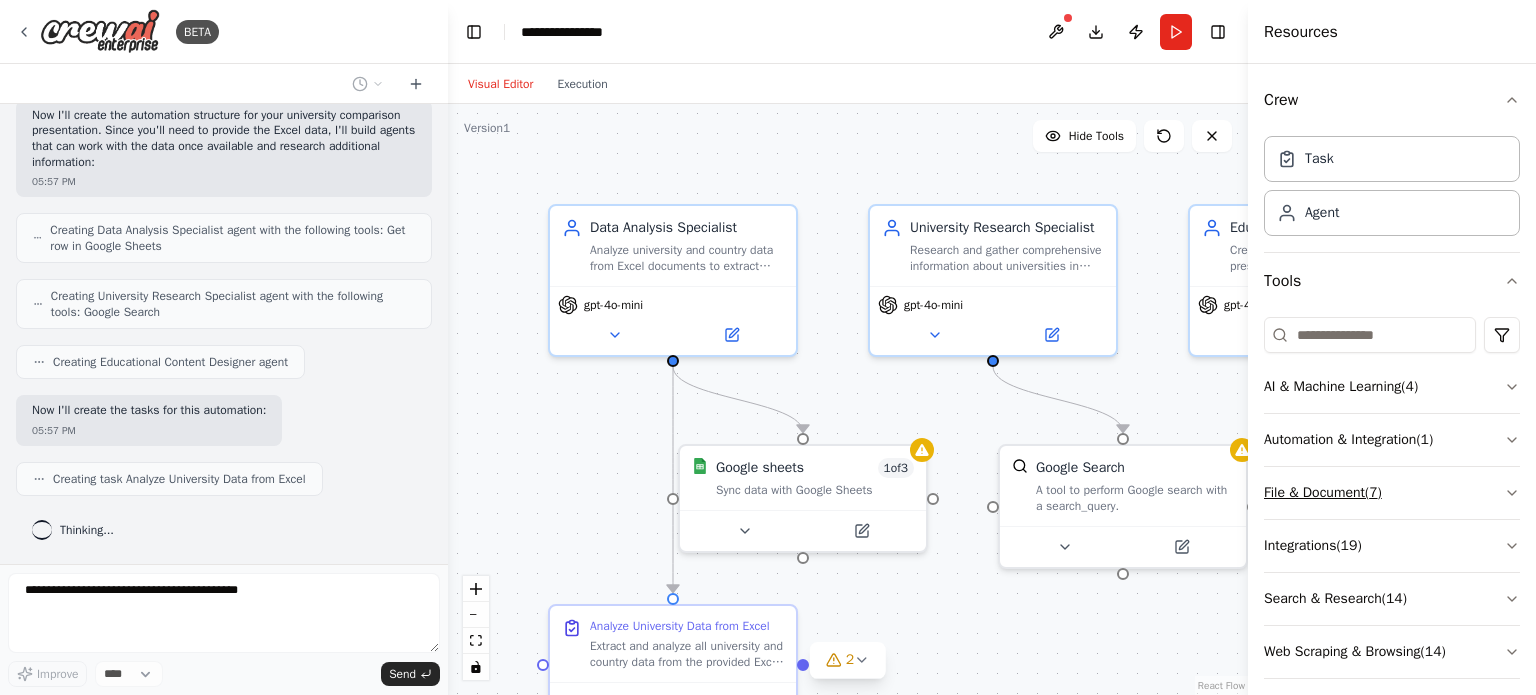 click 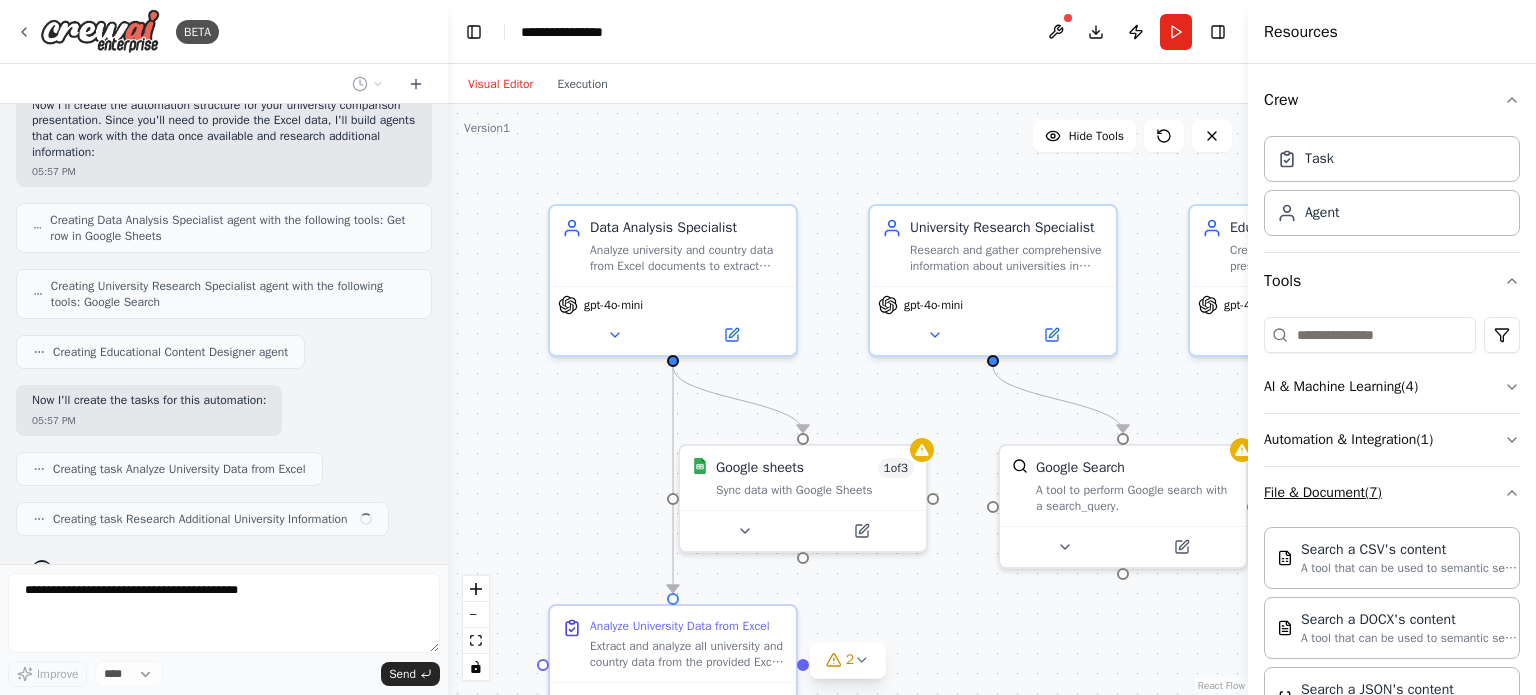 scroll, scrollTop: 726, scrollLeft: 0, axis: vertical 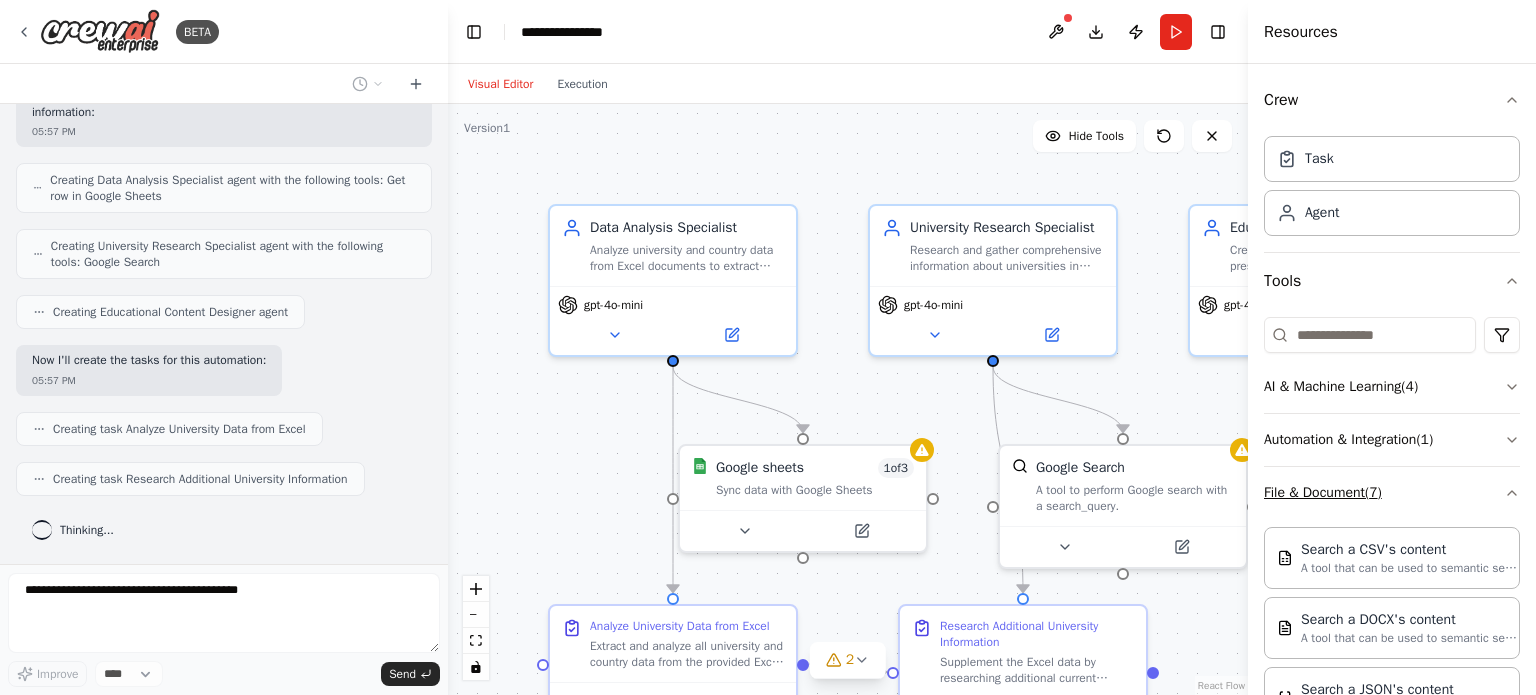 click 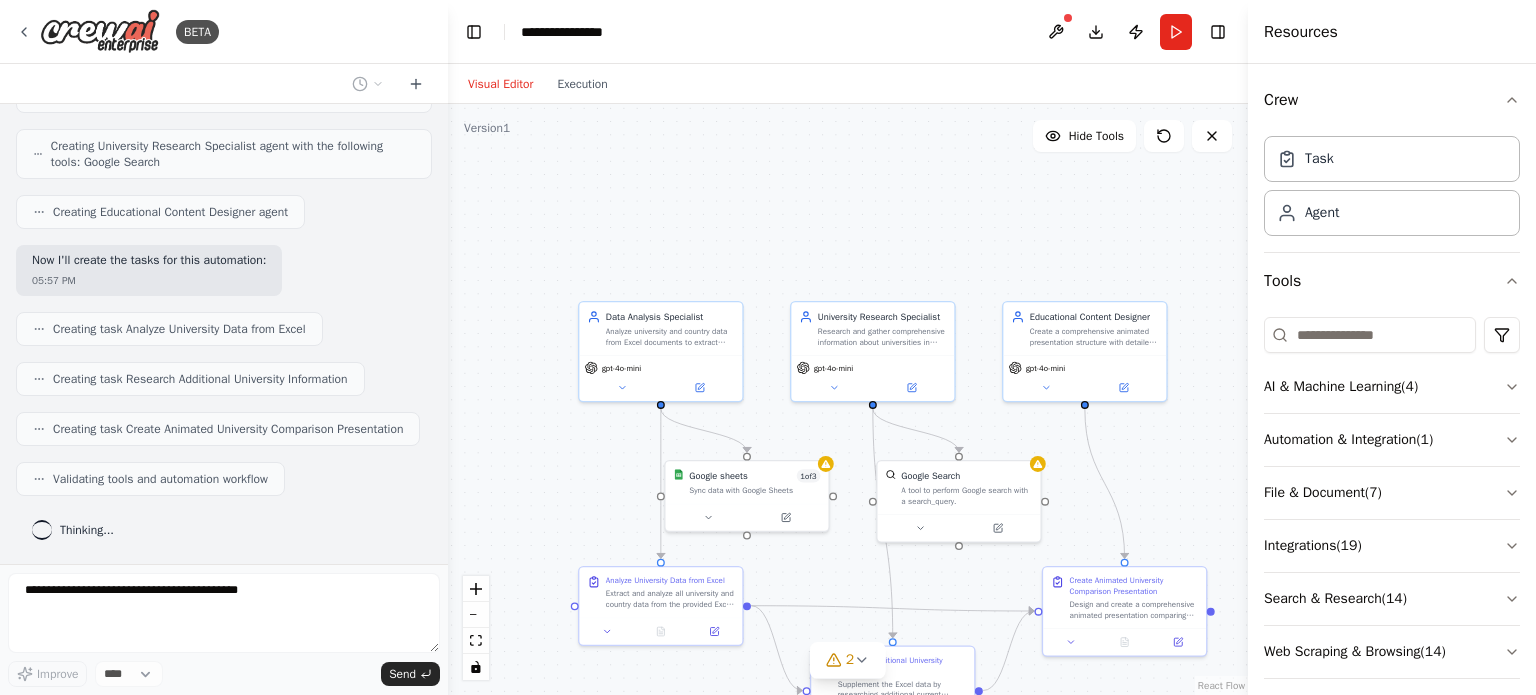 scroll, scrollTop: 907, scrollLeft: 0, axis: vertical 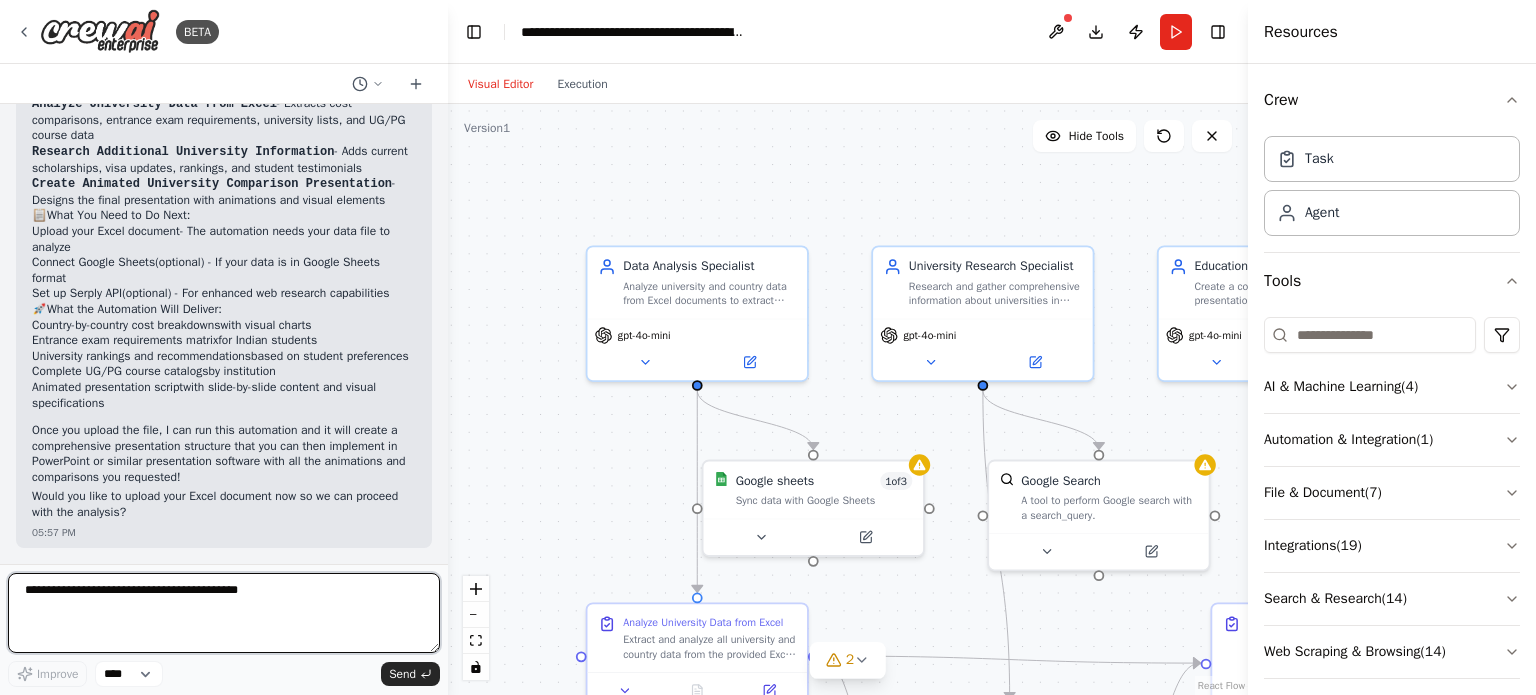 click at bounding box center (224, 613) 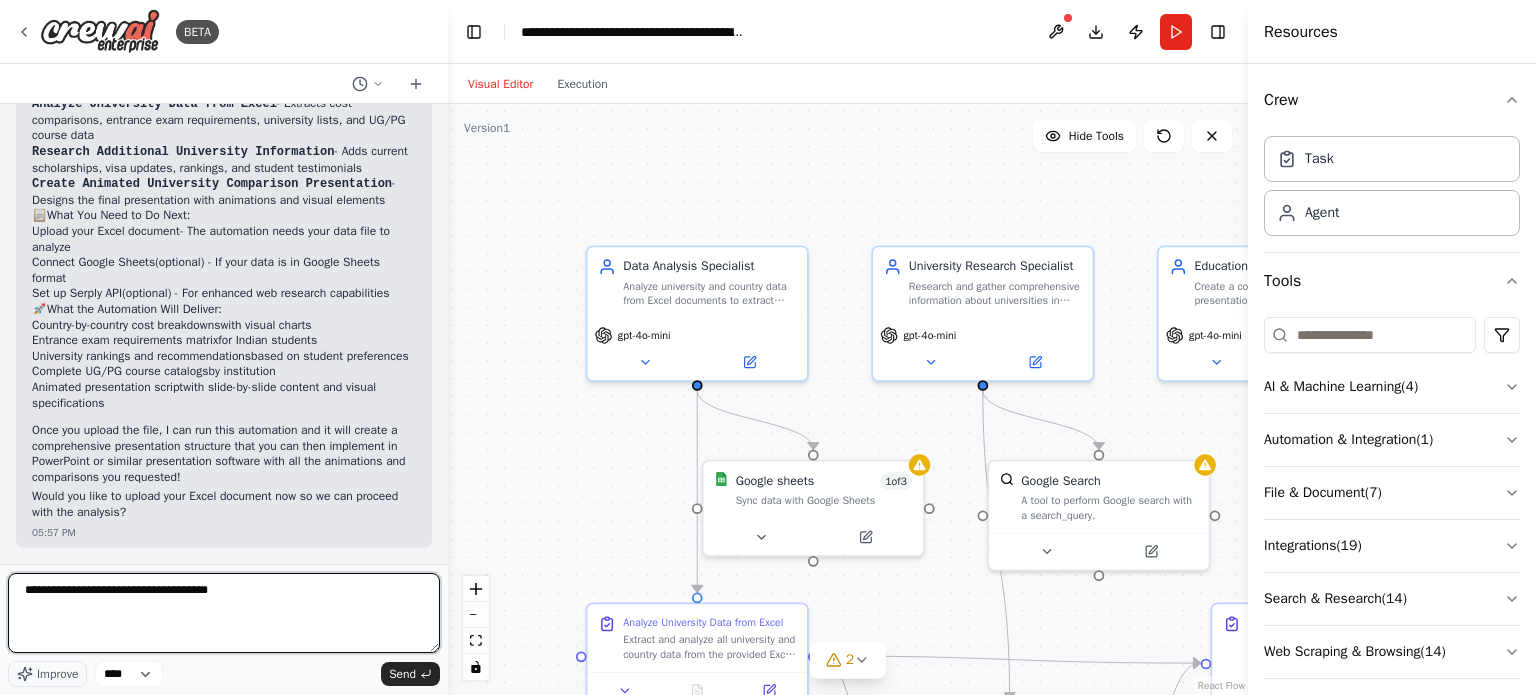 type on "**********" 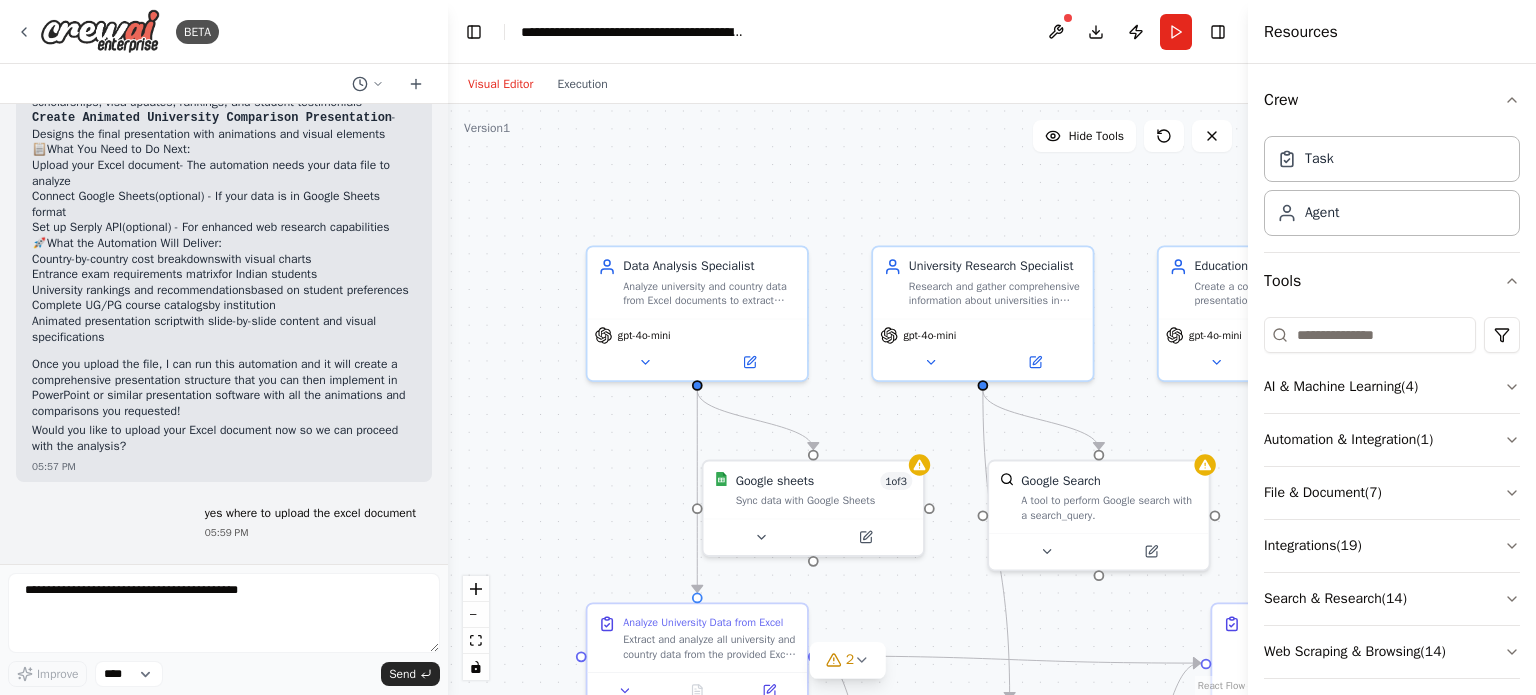 scroll, scrollTop: 1745, scrollLeft: 0, axis: vertical 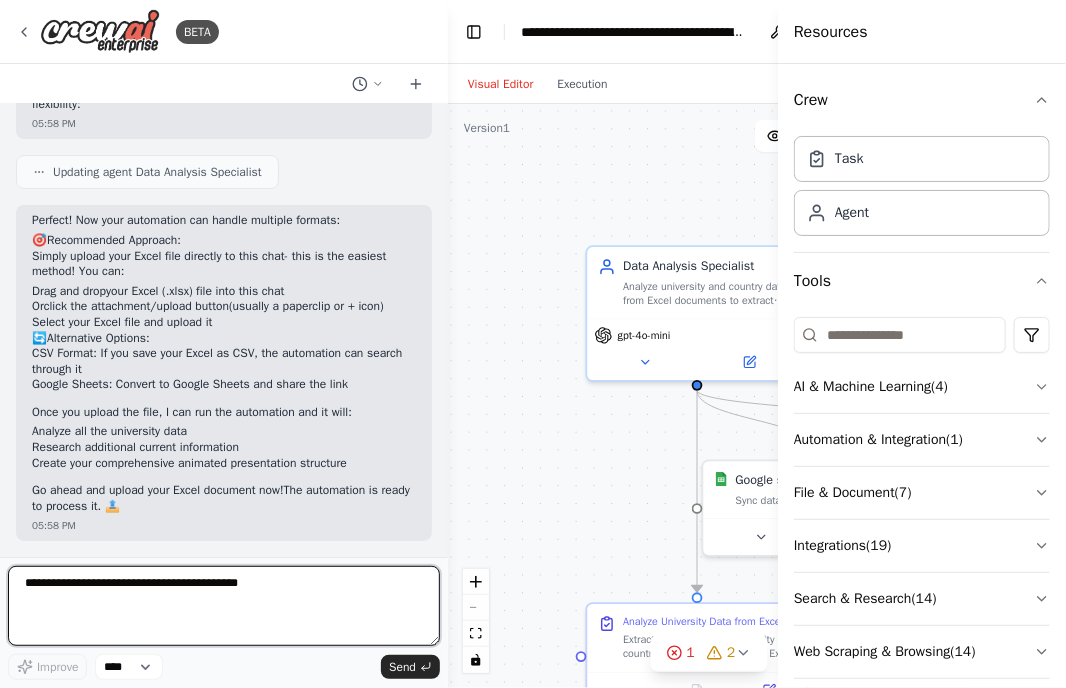 click at bounding box center (224, 606) 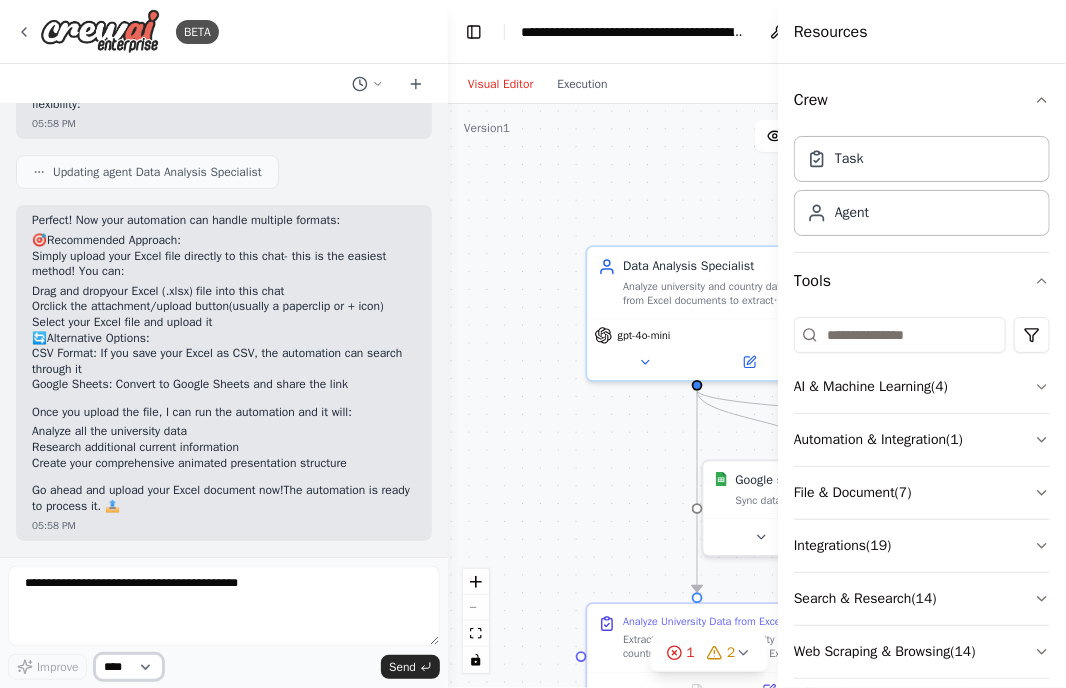 click on "****" at bounding box center (129, 667) 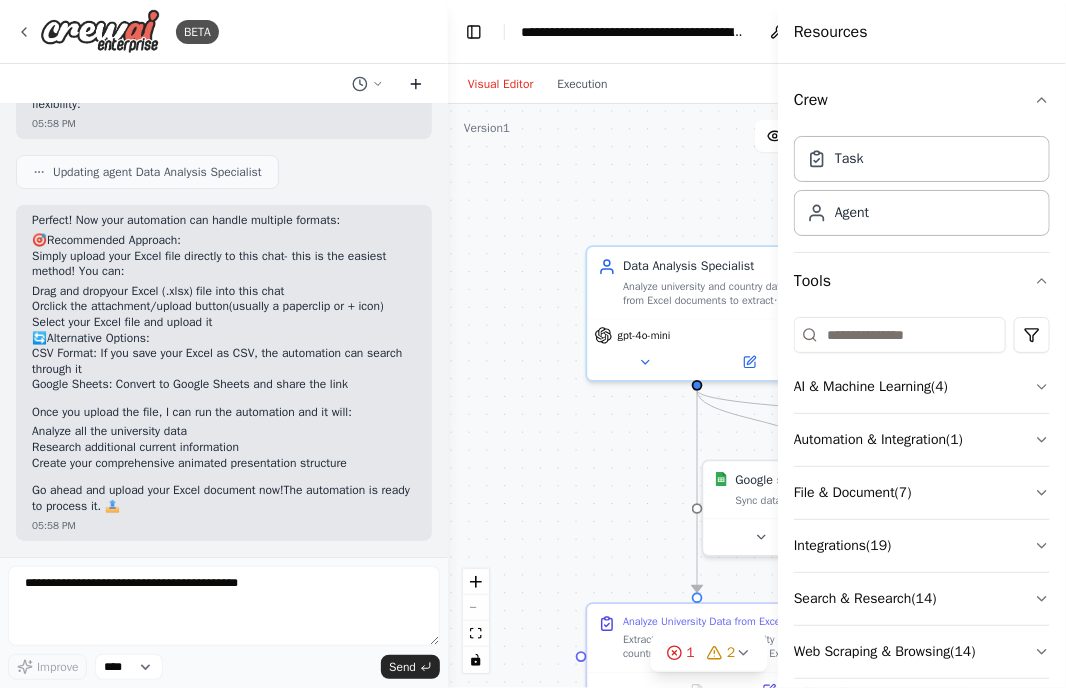 click 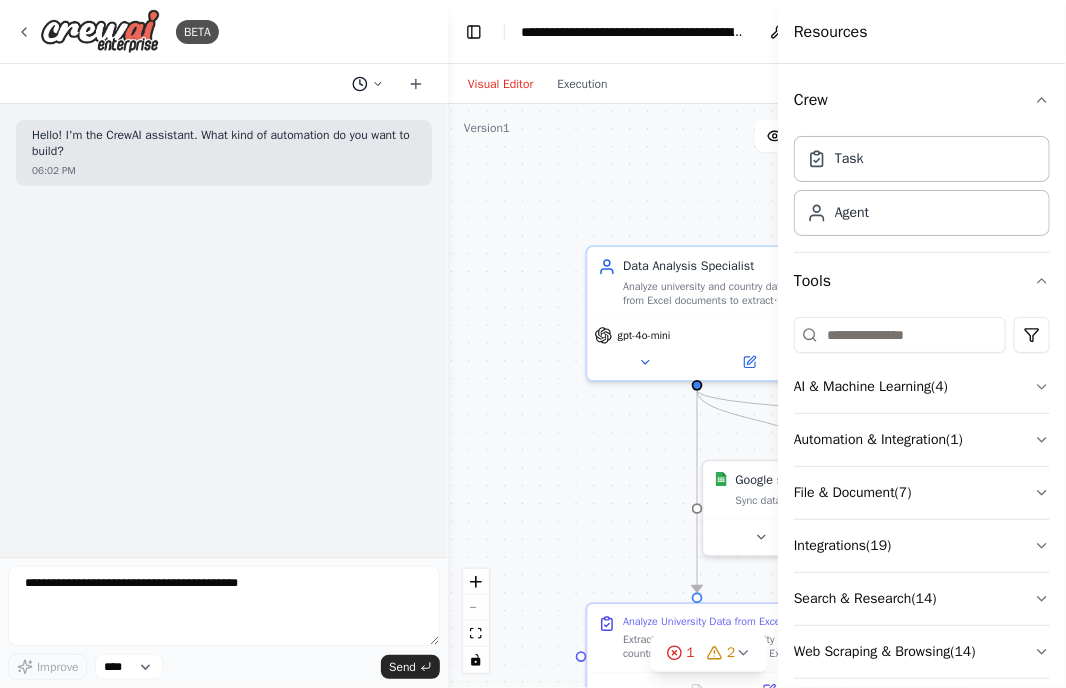 click 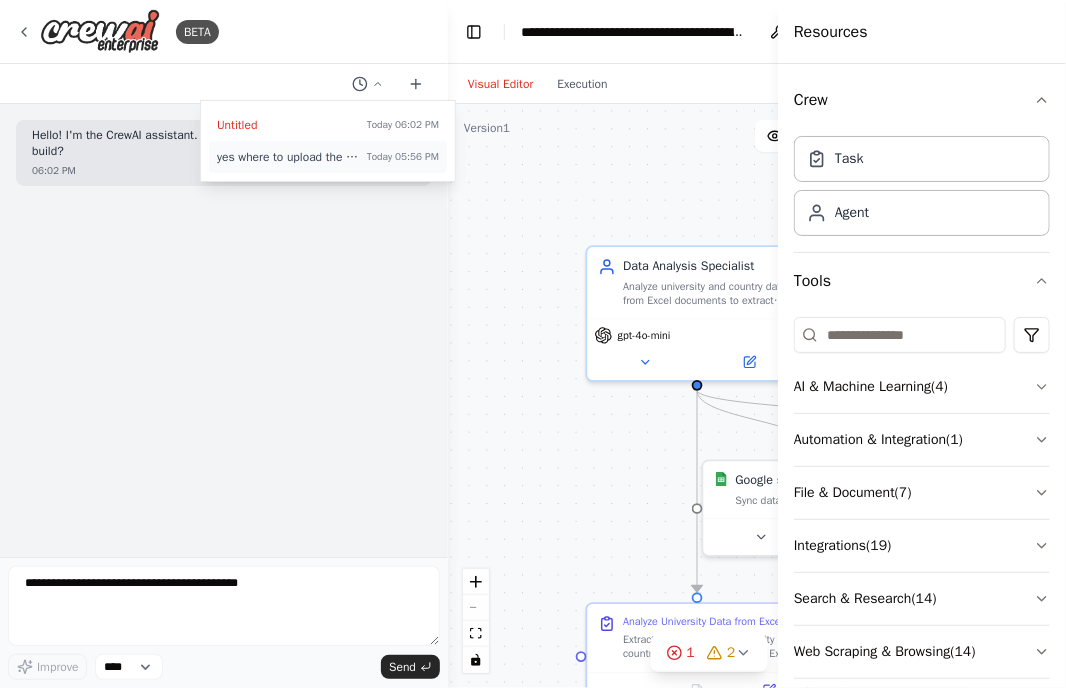 click on "yes where to upload the excel document" at bounding box center [288, 157] 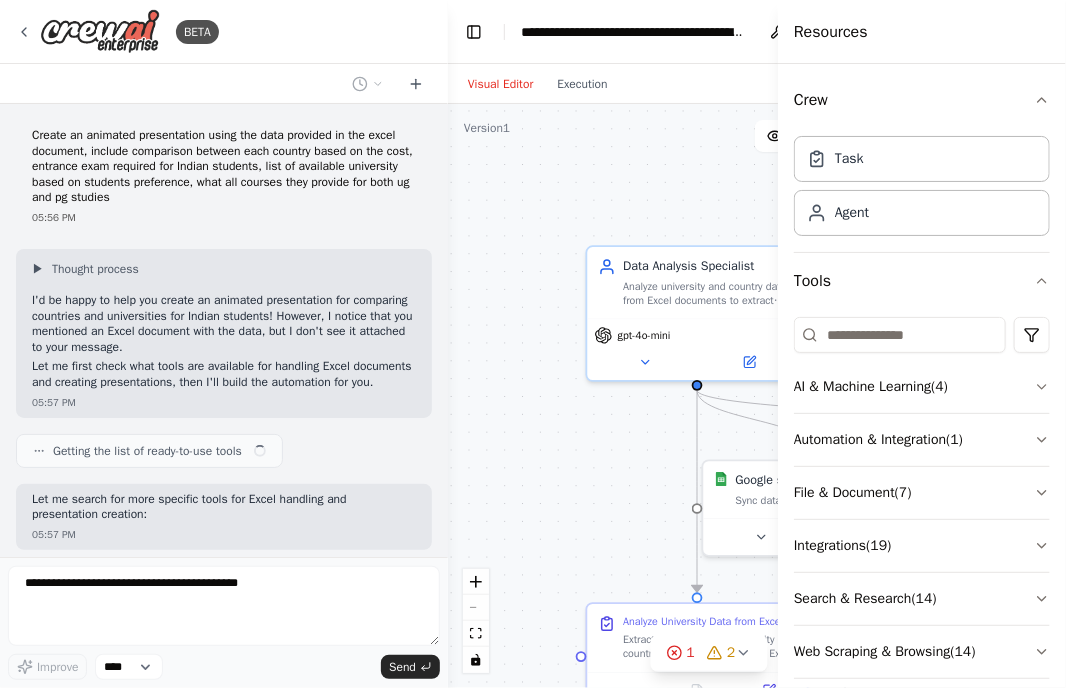 scroll, scrollTop: 2583, scrollLeft: 0, axis: vertical 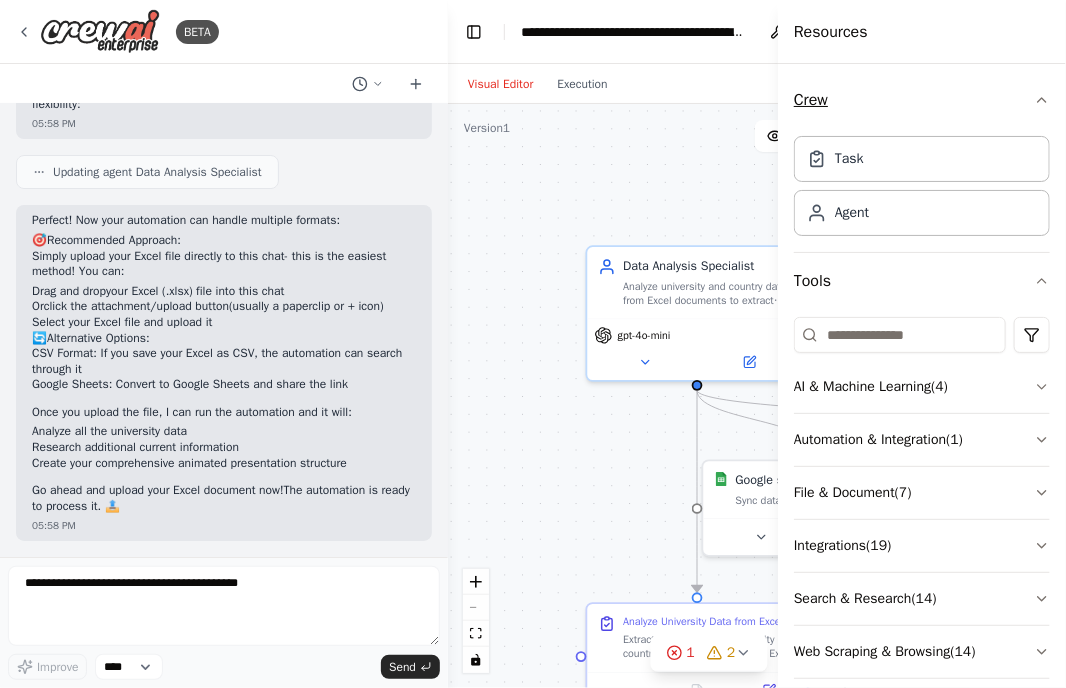 click 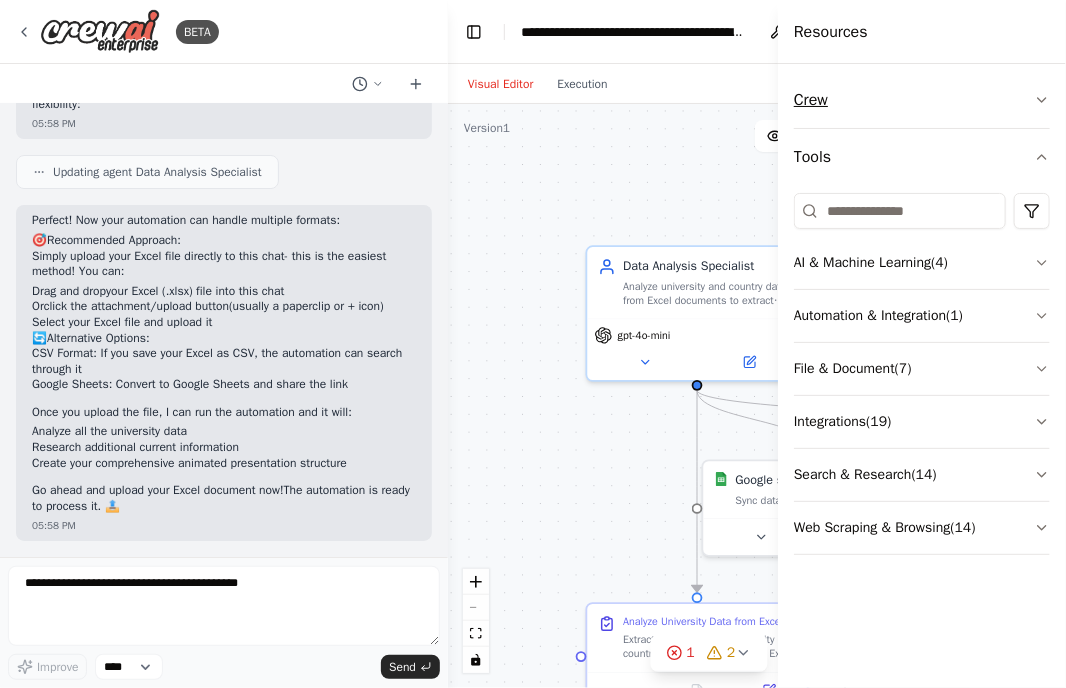 click on "Crew" at bounding box center (922, 100) 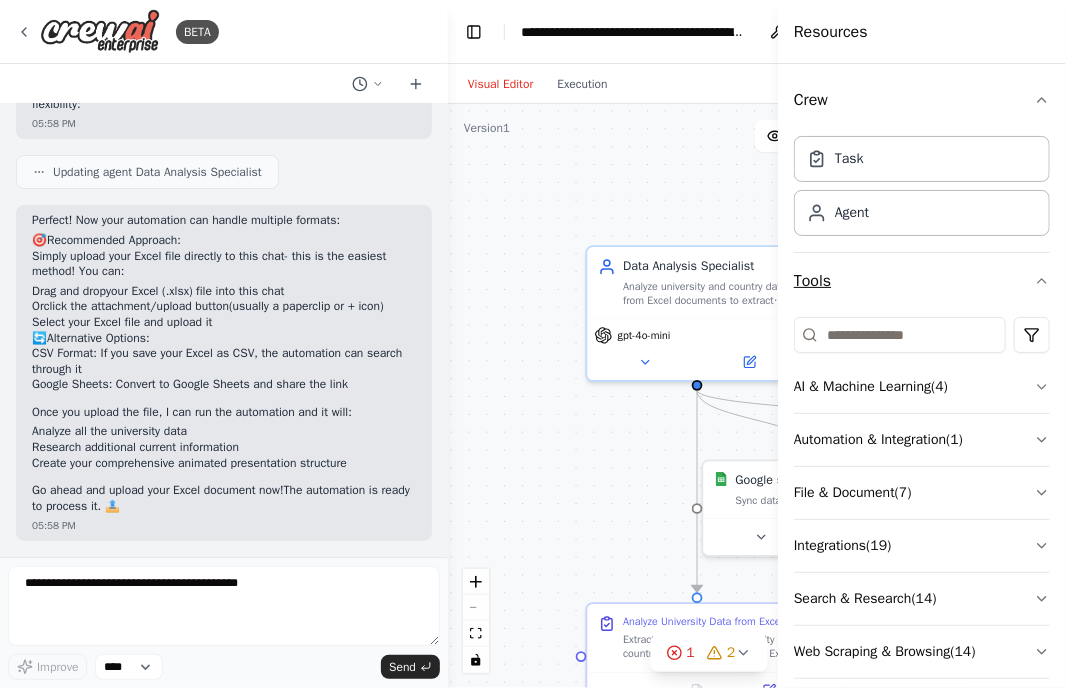 click on "Tools" at bounding box center [922, 281] 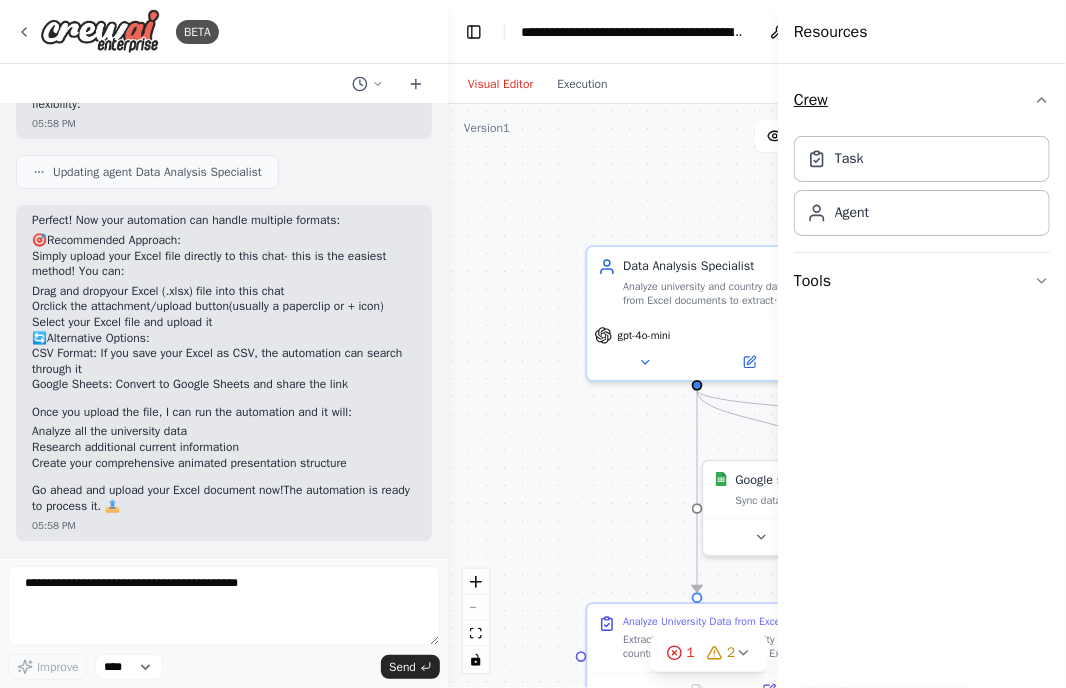click 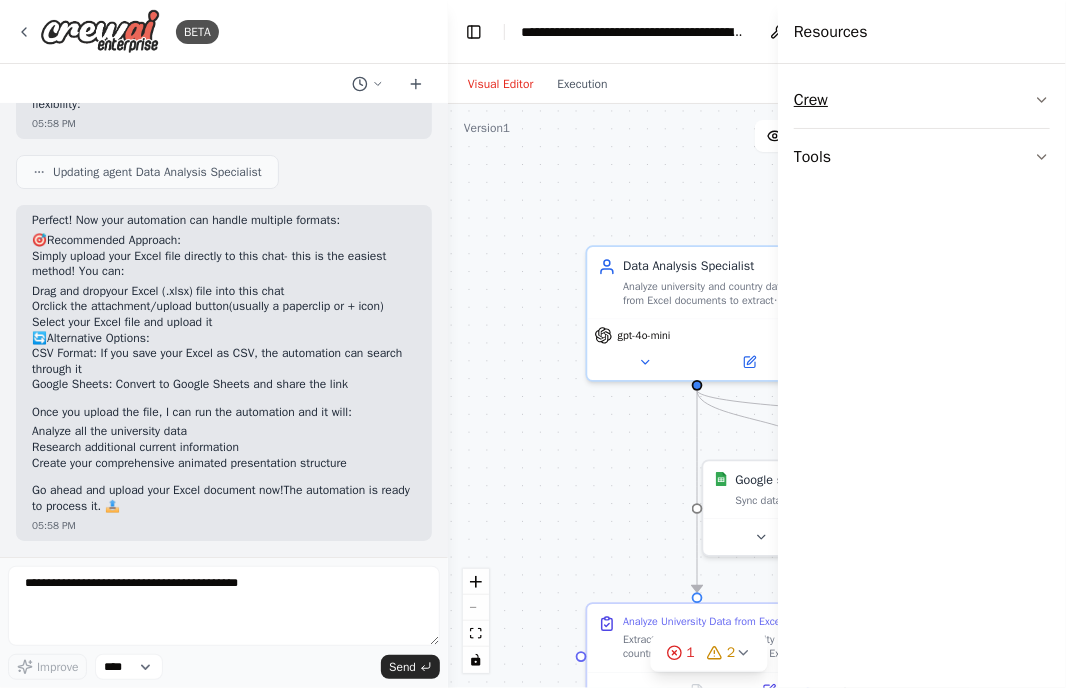click 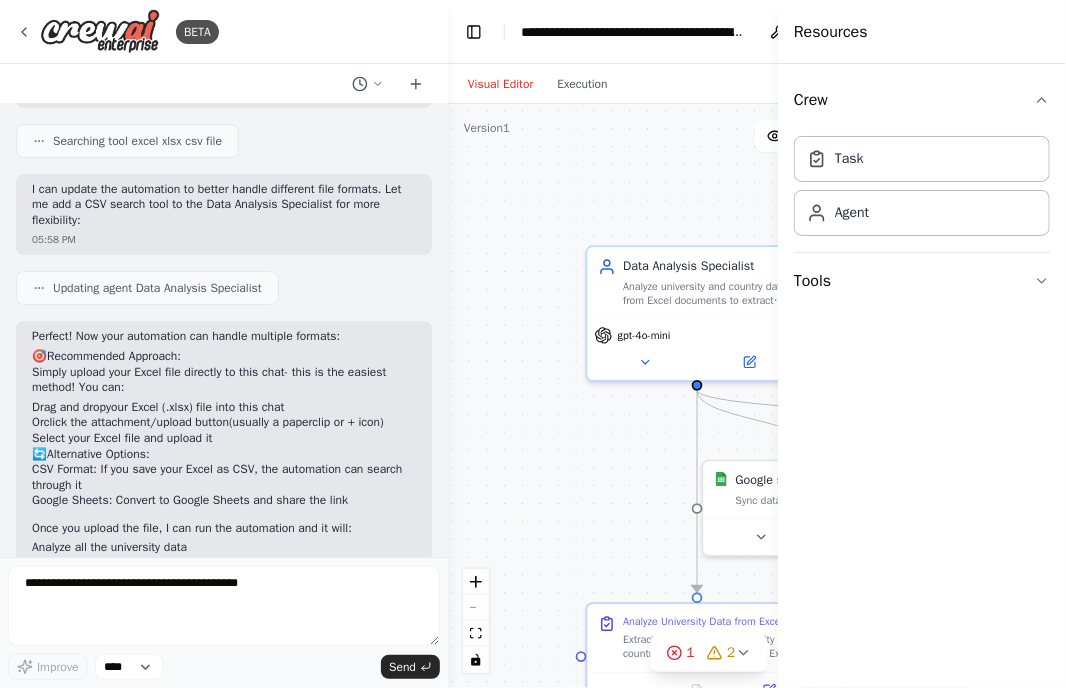 scroll, scrollTop: 2583, scrollLeft: 0, axis: vertical 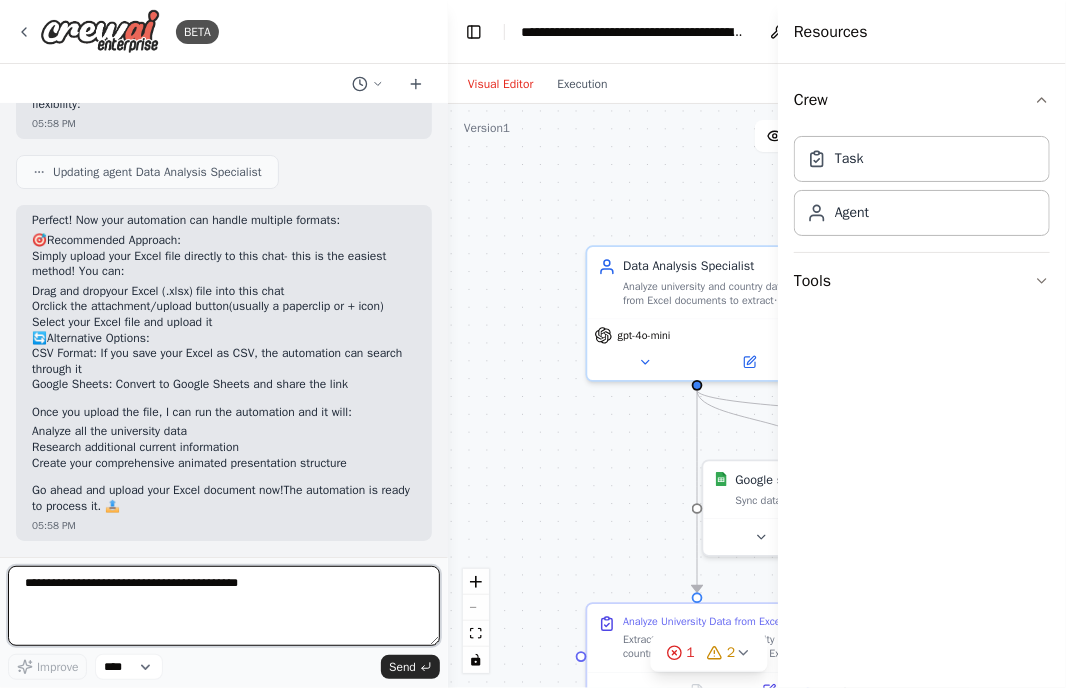 click at bounding box center [224, 606] 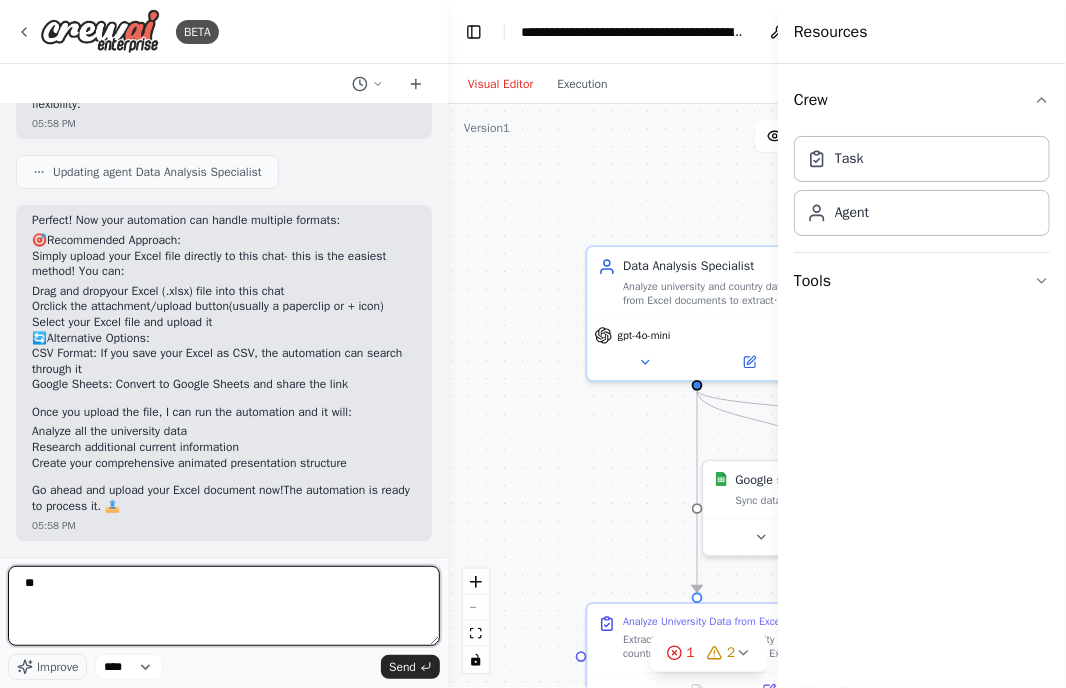 type on "*" 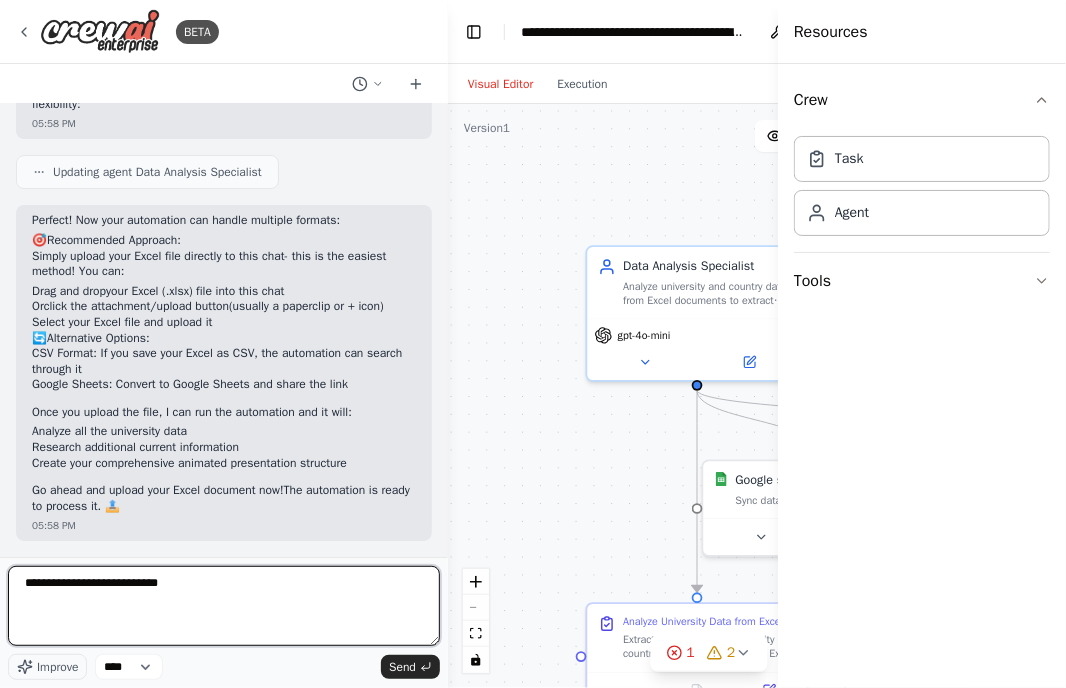 type on "**********" 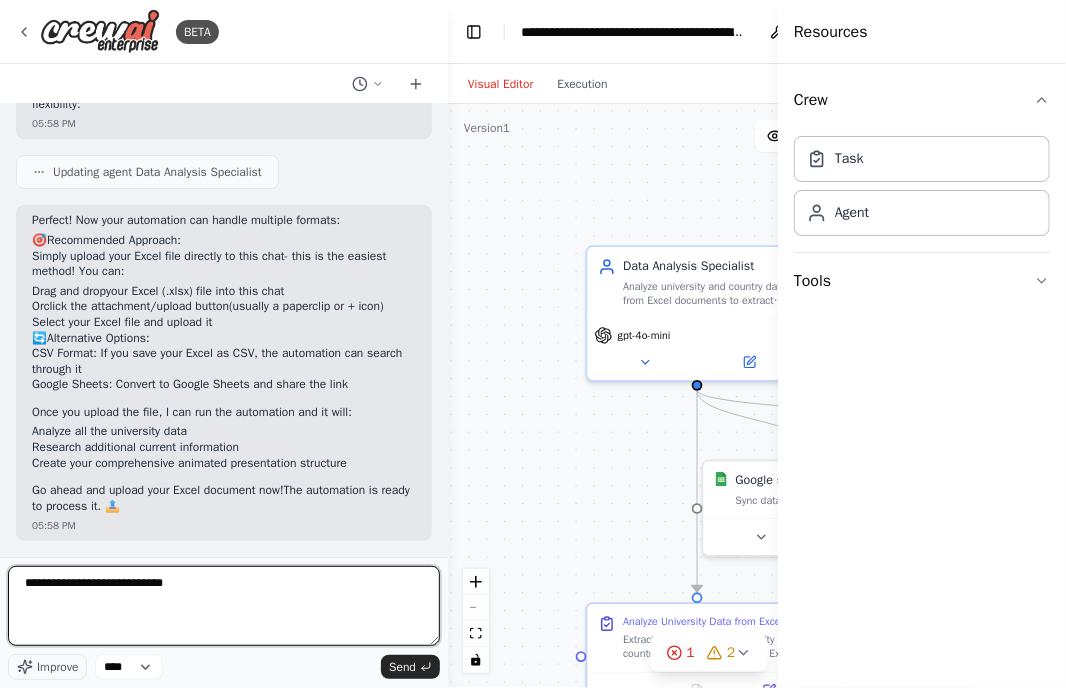 type 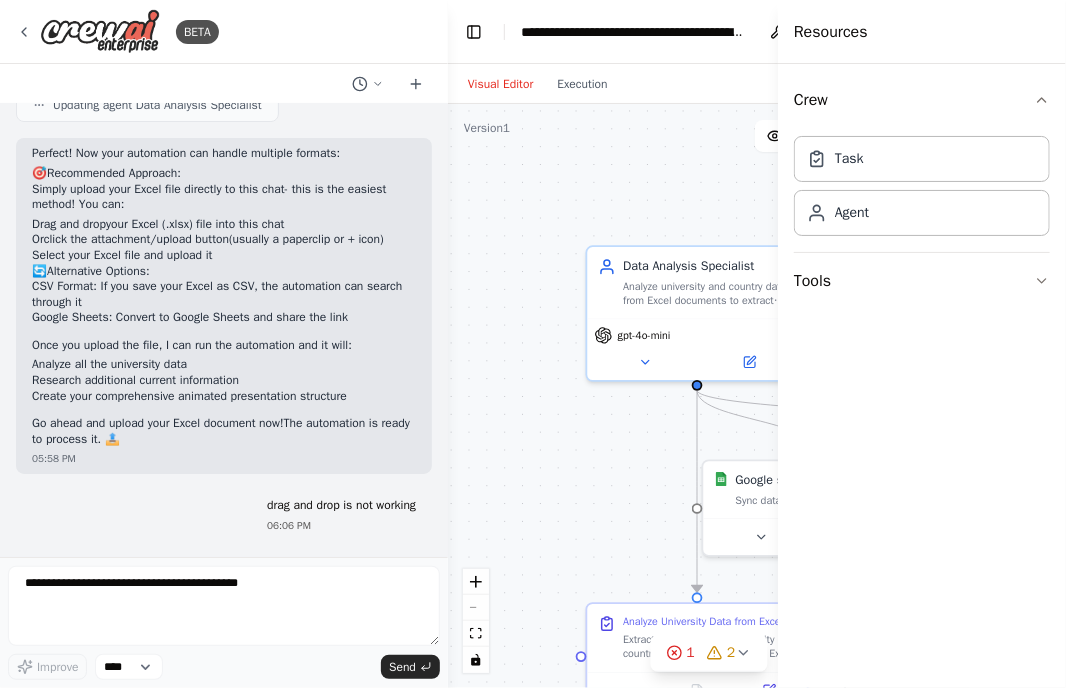 scroll, scrollTop: 2701, scrollLeft: 0, axis: vertical 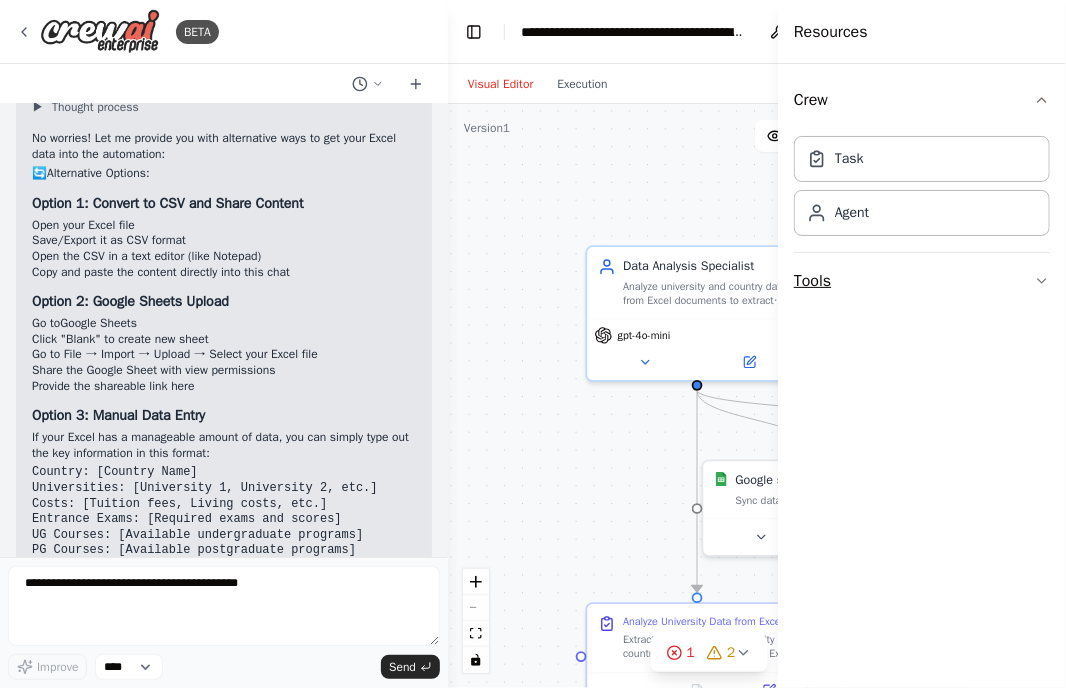 click on "Tools" at bounding box center [922, 281] 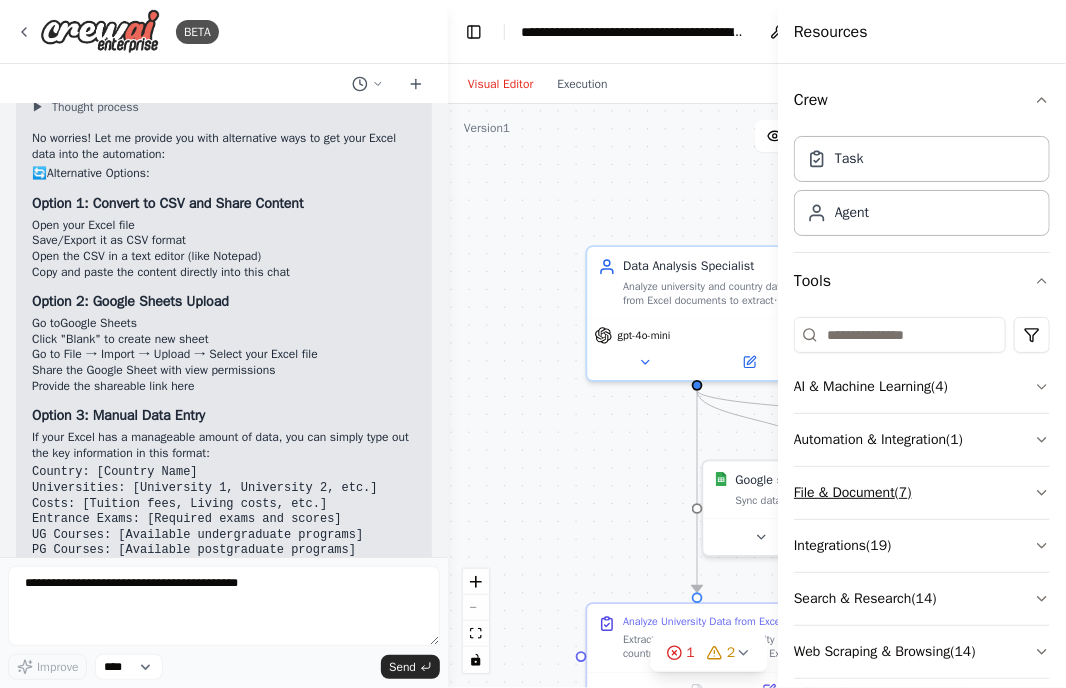 click on "File & Document  ( 7 )" at bounding box center (922, 493) 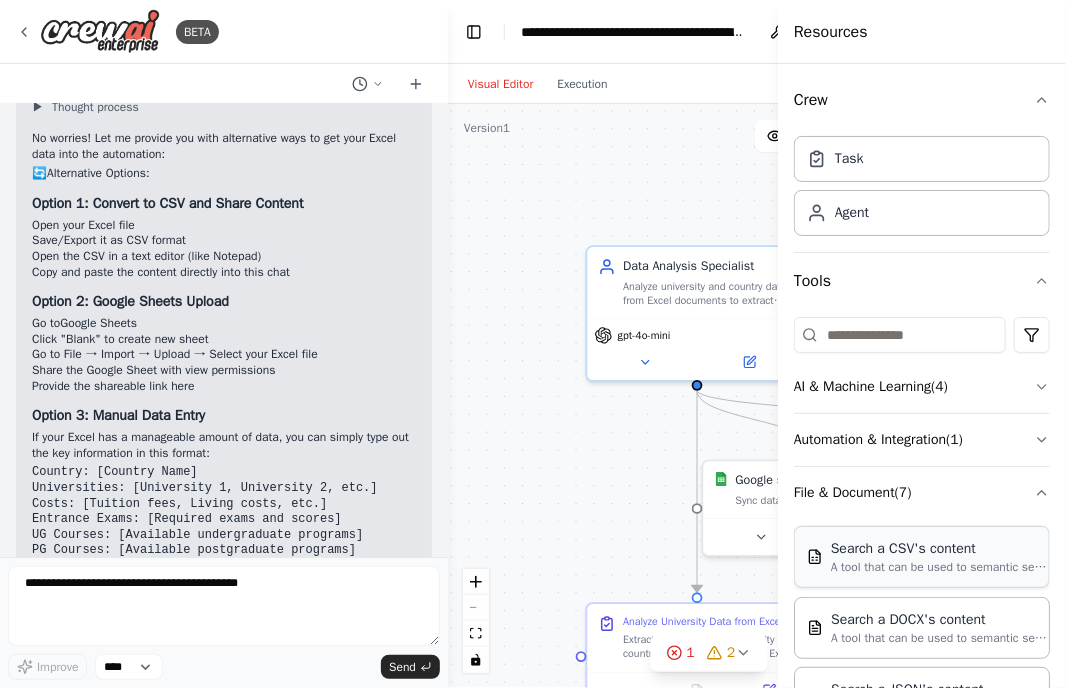 click on "Search a CSV's content" at bounding box center [941, 549] 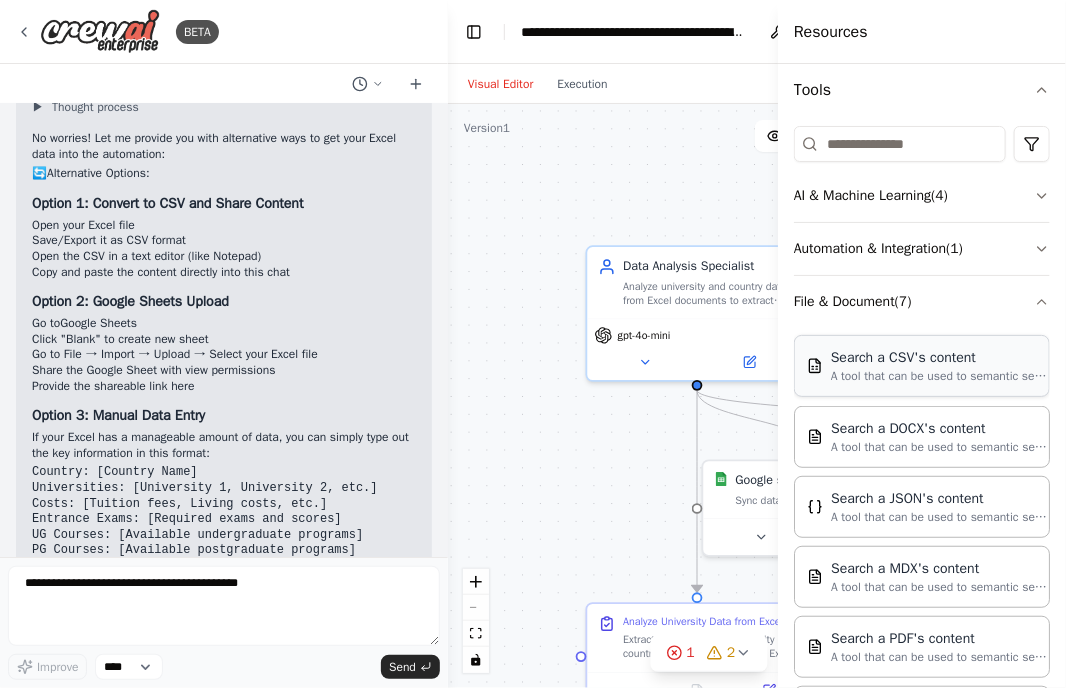 scroll, scrollTop: 192, scrollLeft: 0, axis: vertical 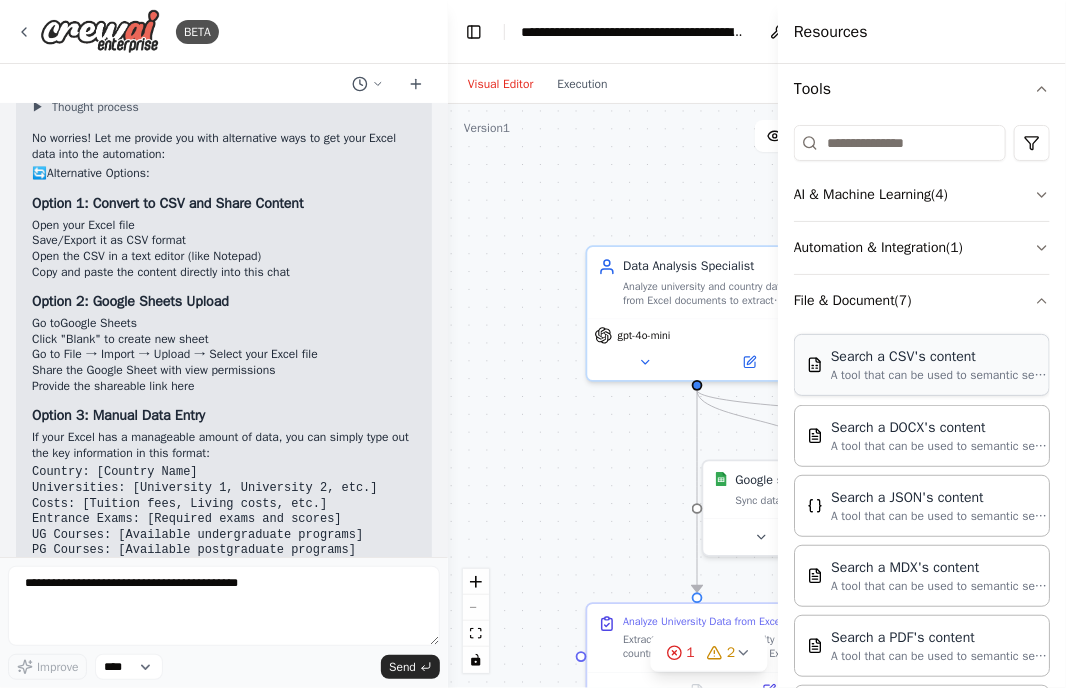 click on "Search a CSV's content" at bounding box center [941, 357] 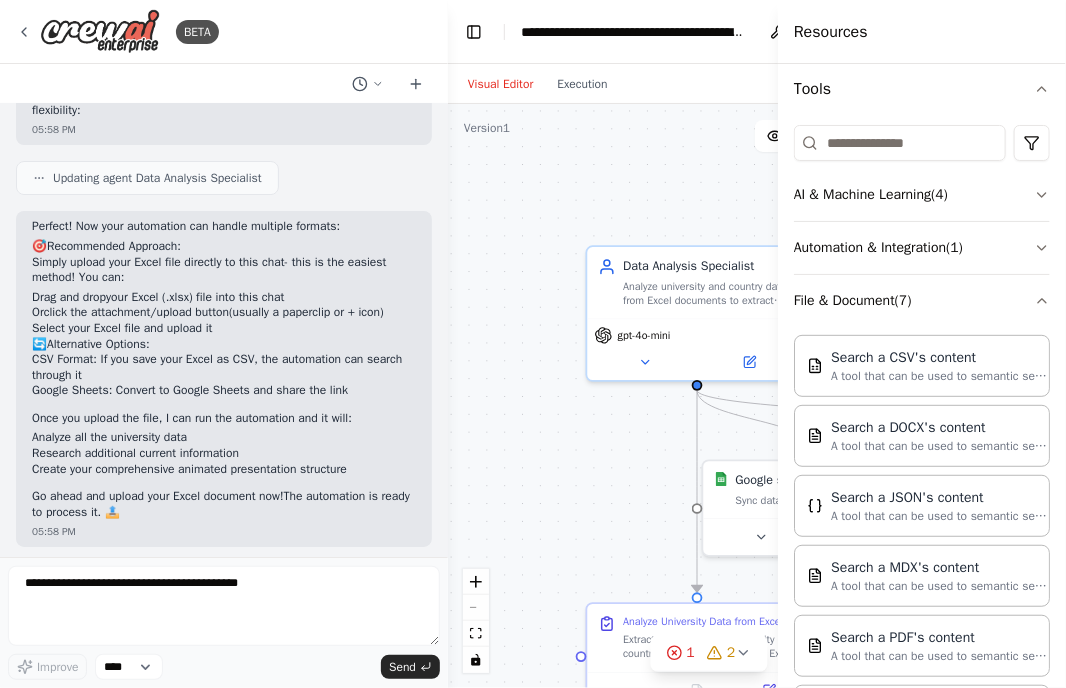 scroll, scrollTop: 2491, scrollLeft: 0, axis: vertical 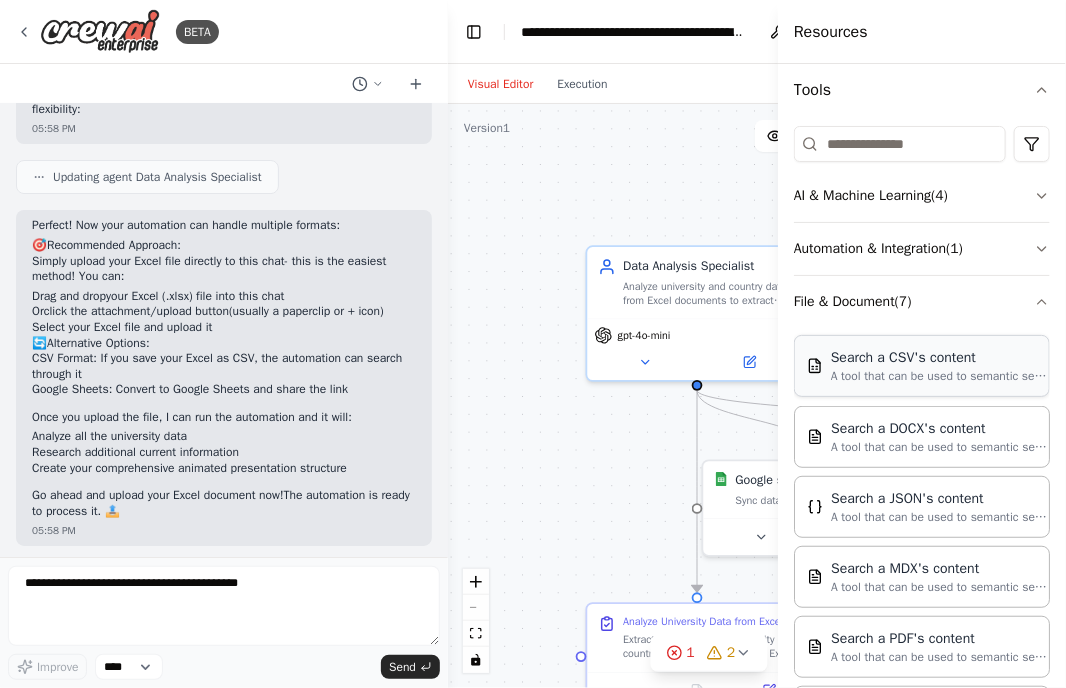 click on "Search a CSV's content" at bounding box center (941, 358) 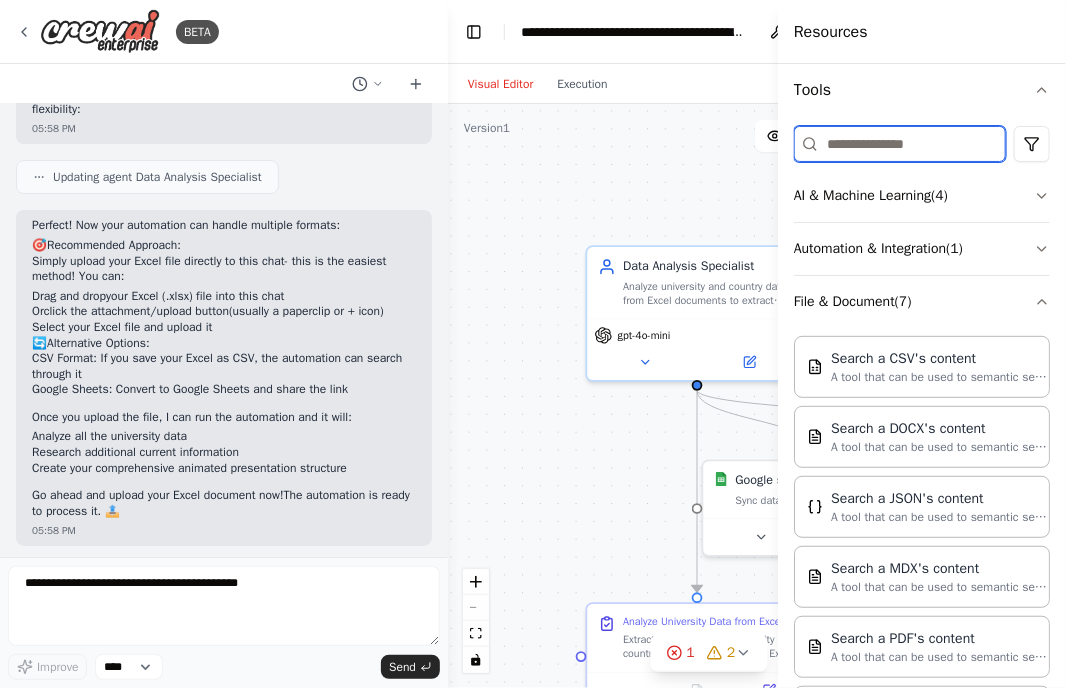 click at bounding box center [900, 144] 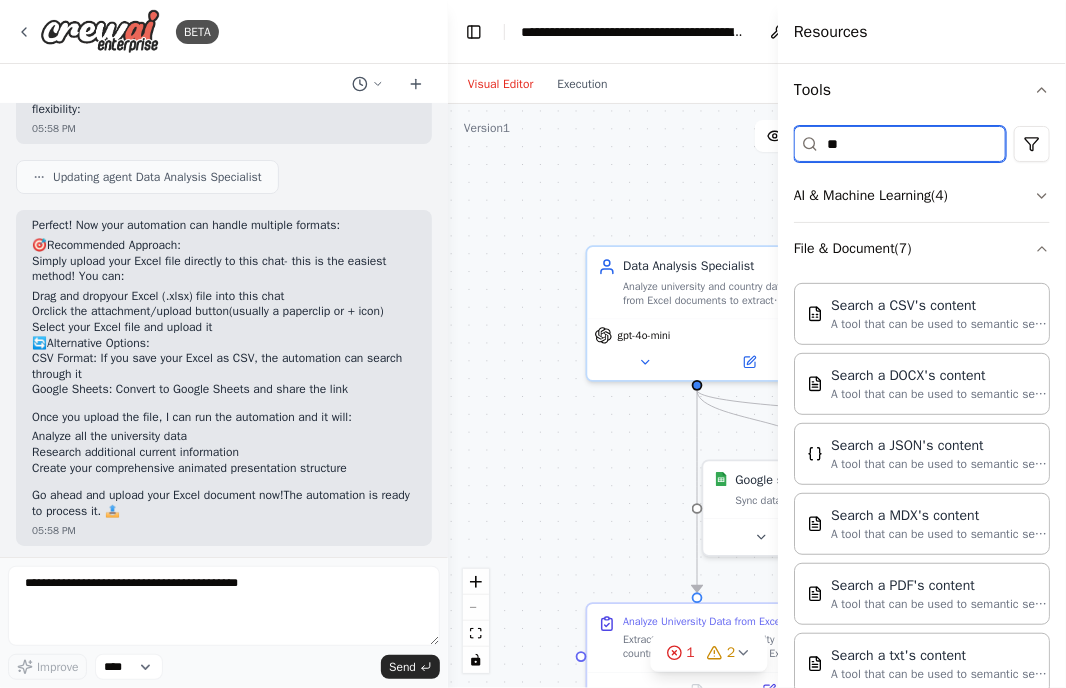 scroll, scrollTop: 0, scrollLeft: 0, axis: both 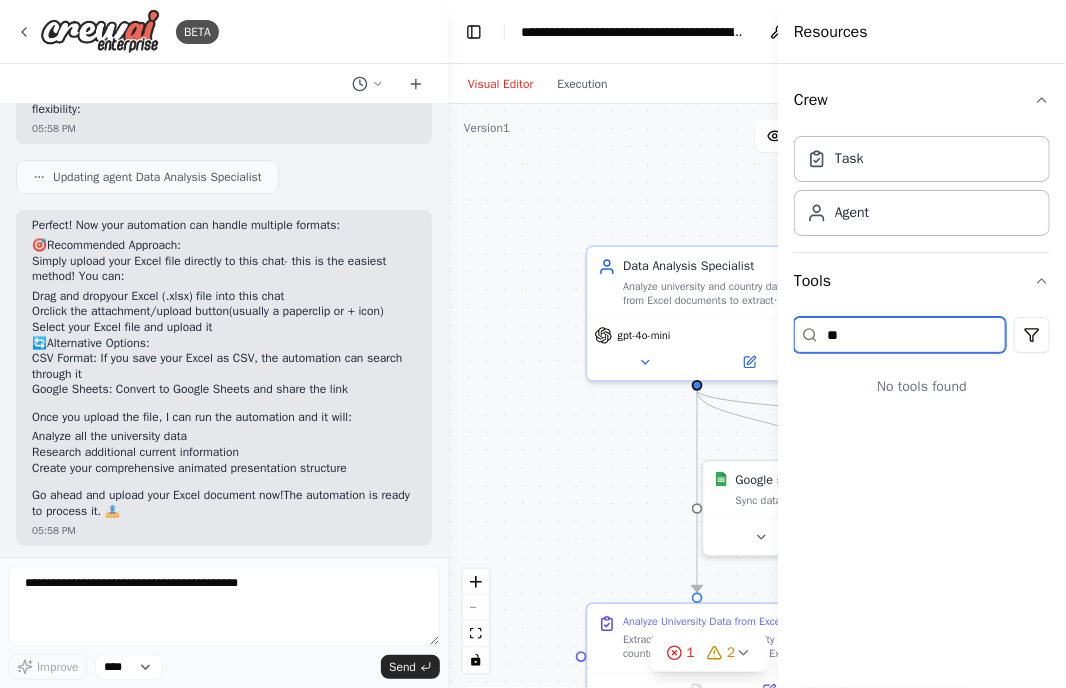 type on "*" 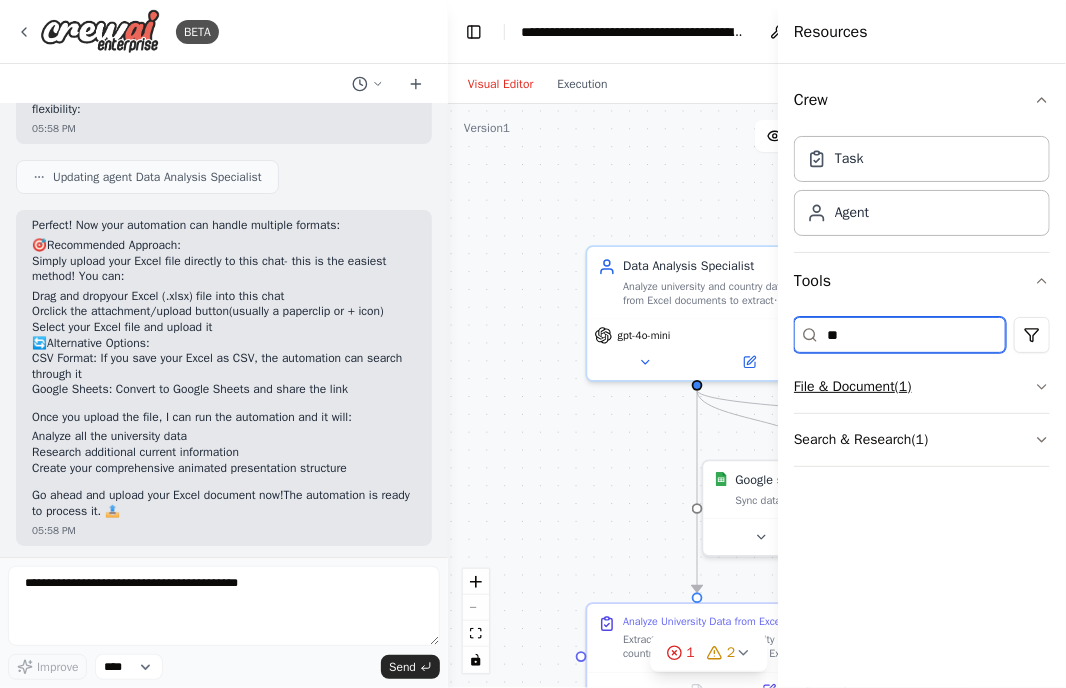 type on "**" 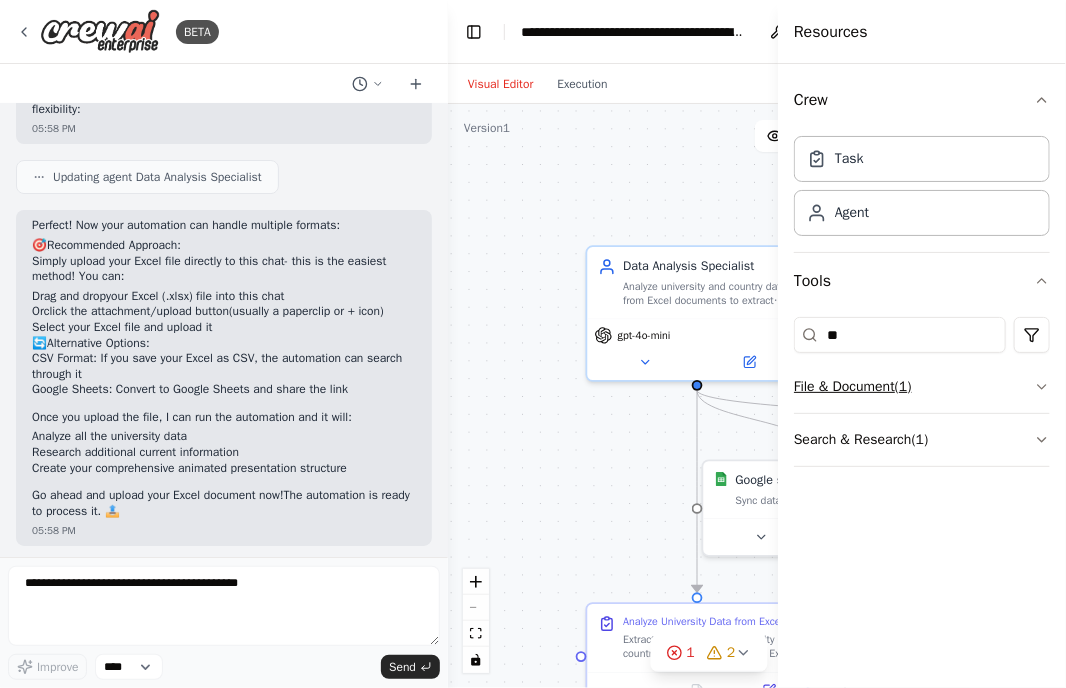 click on "File & Document  ( 1 )" at bounding box center [922, 387] 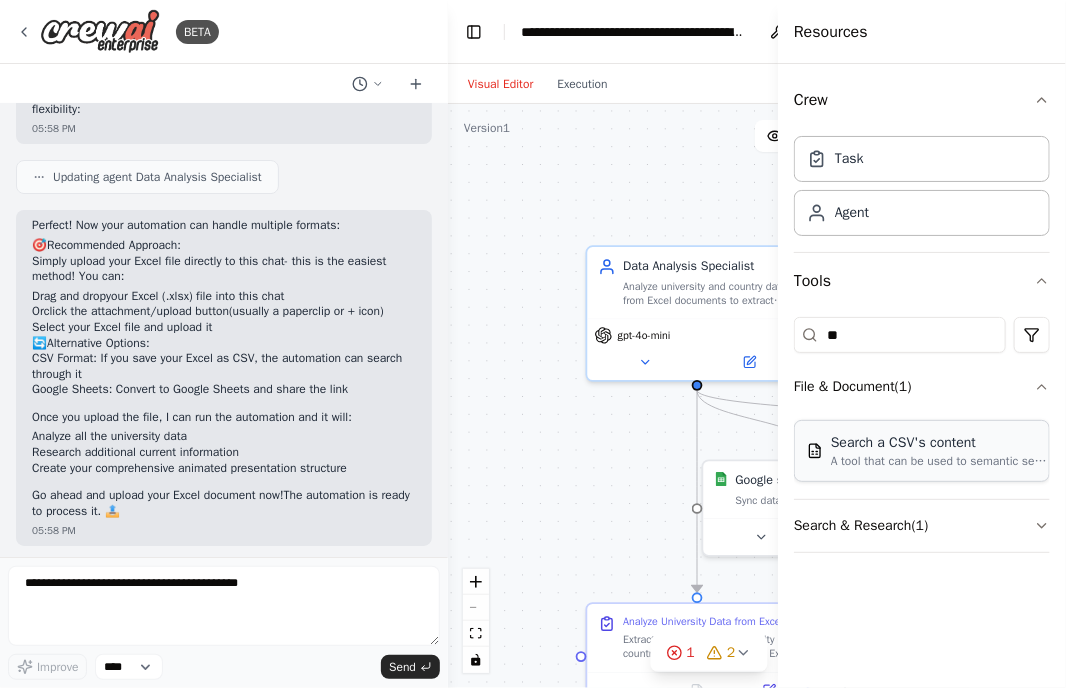 click on "Search a CSV's content" at bounding box center [941, 443] 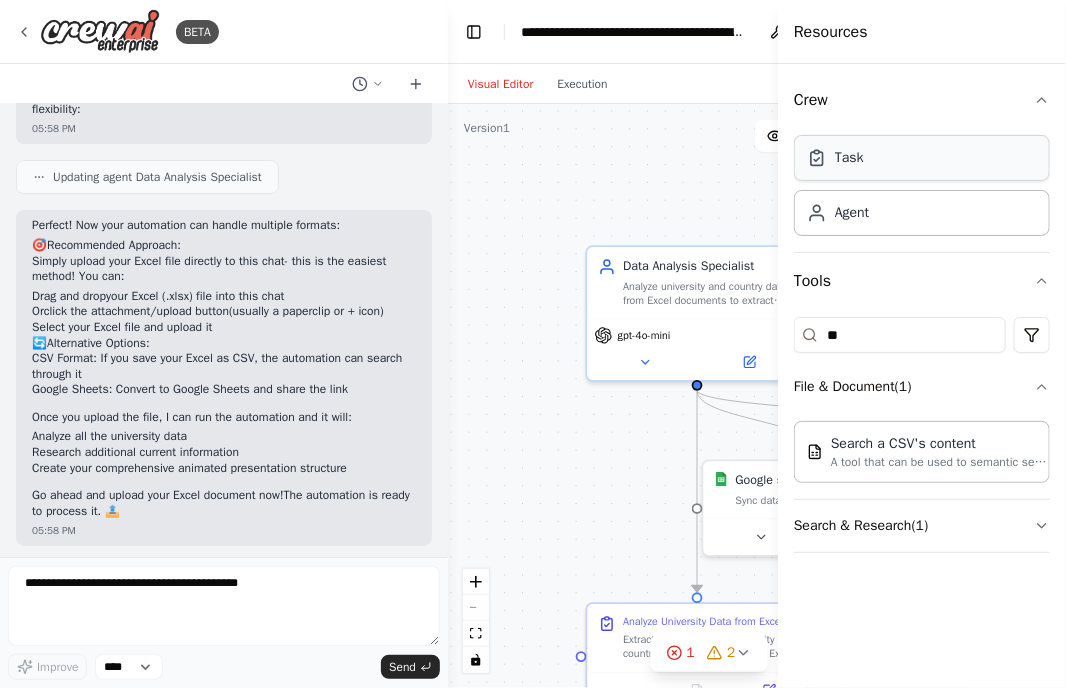 click on "Task" at bounding box center [922, 158] 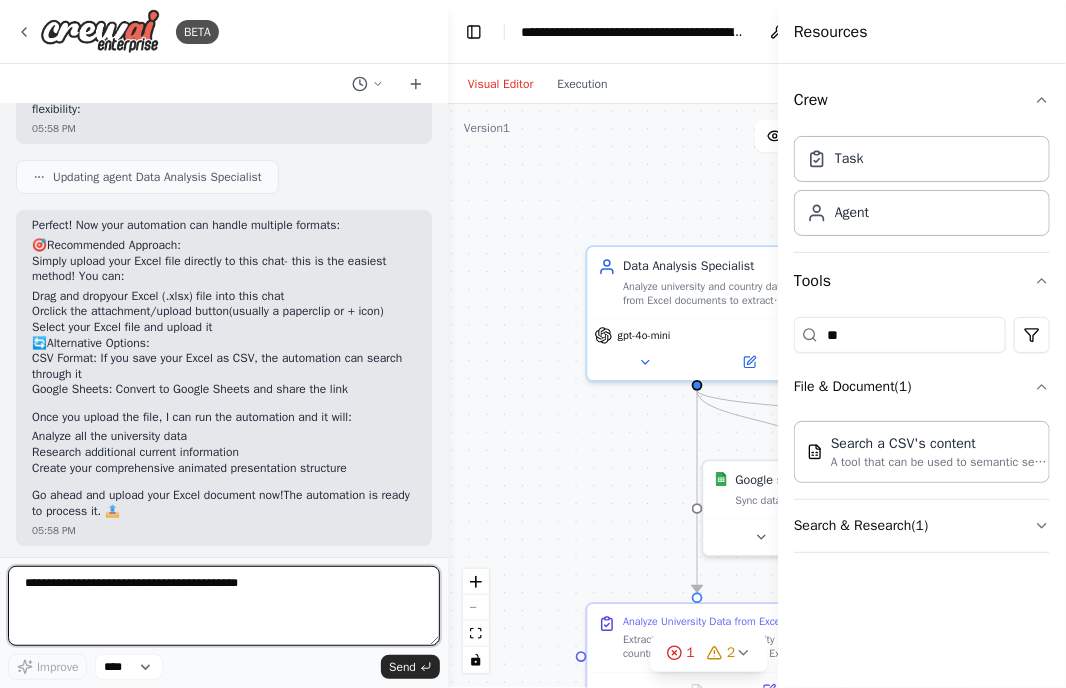 click at bounding box center (224, 606) 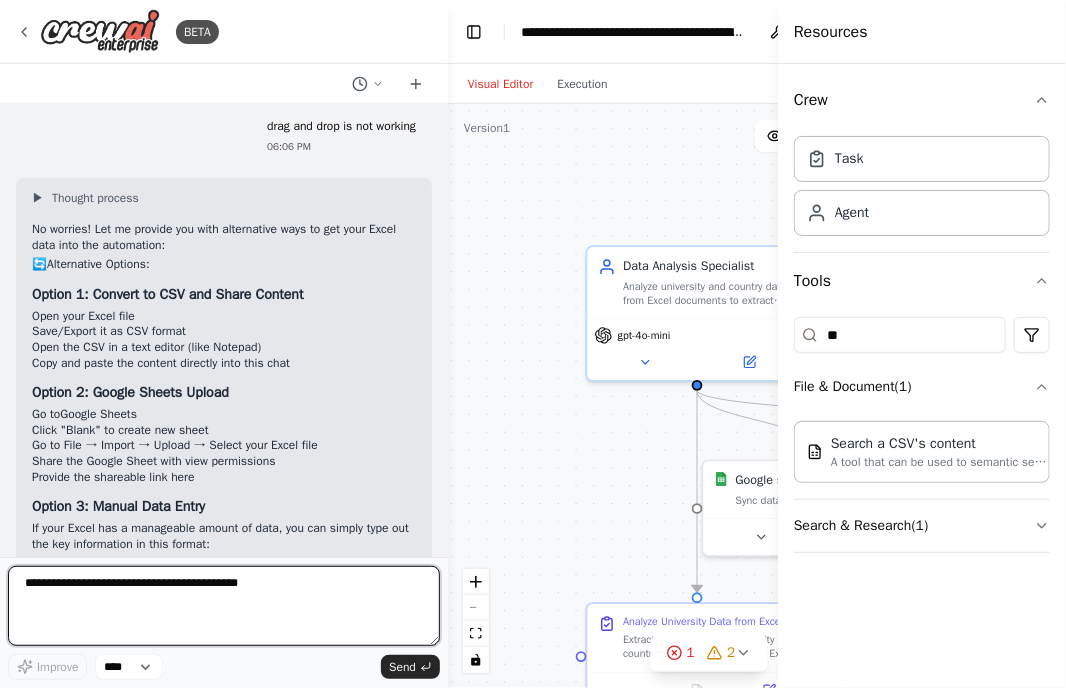 scroll, scrollTop: 2943, scrollLeft: 0, axis: vertical 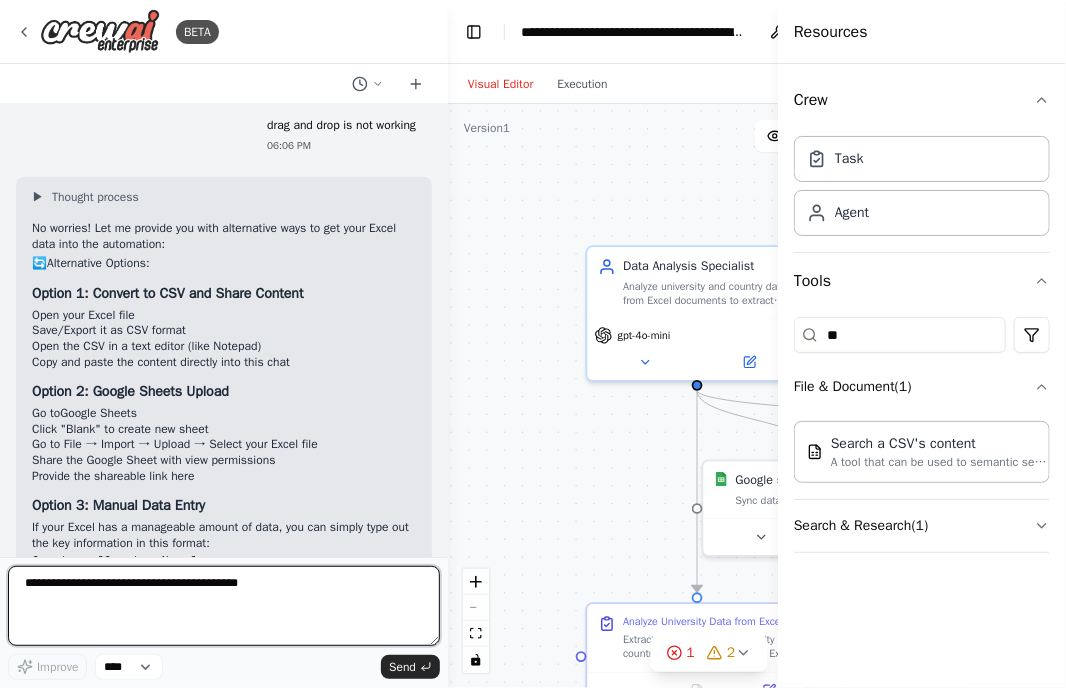 paste on "**********" 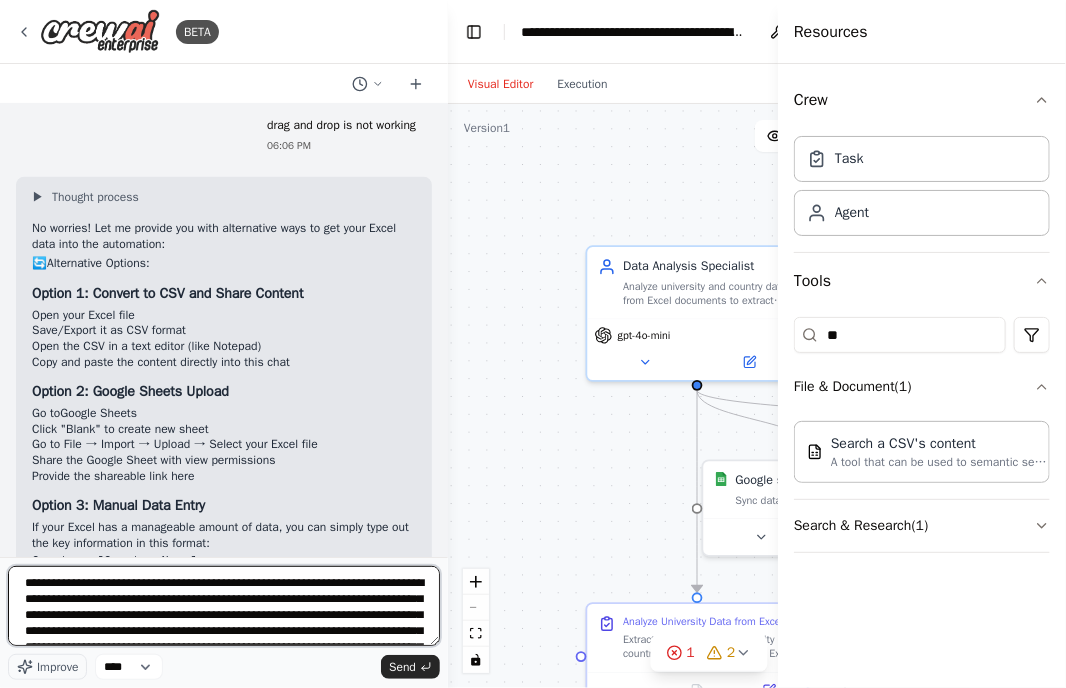 scroll, scrollTop: 4969, scrollLeft: 0, axis: vertical 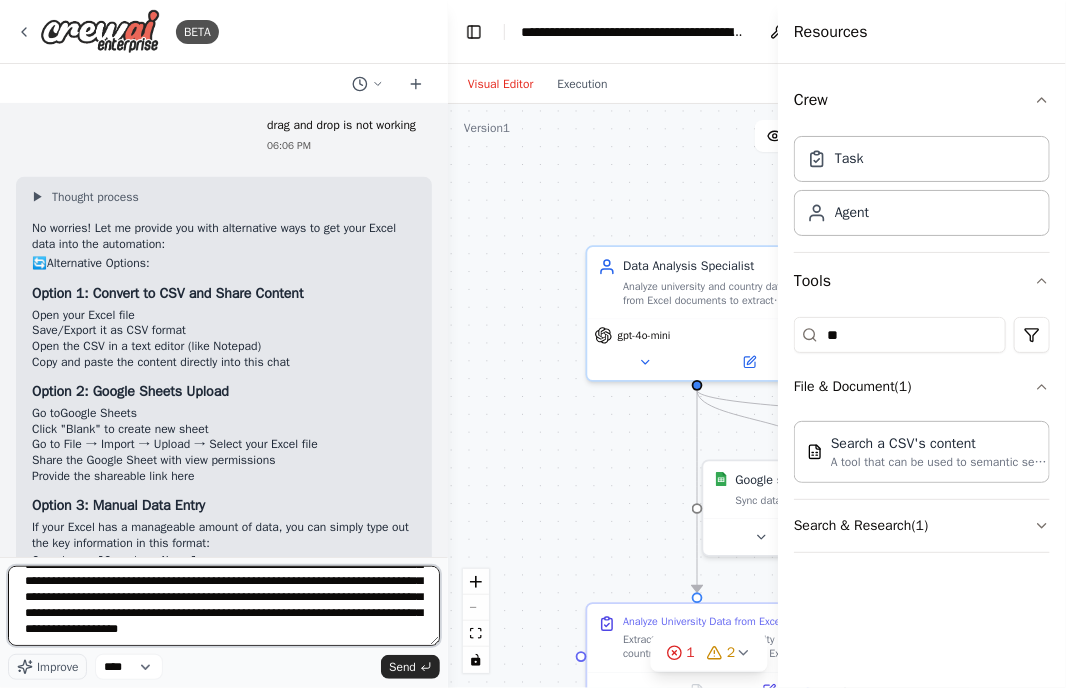 click at bounding box center [224, 606] 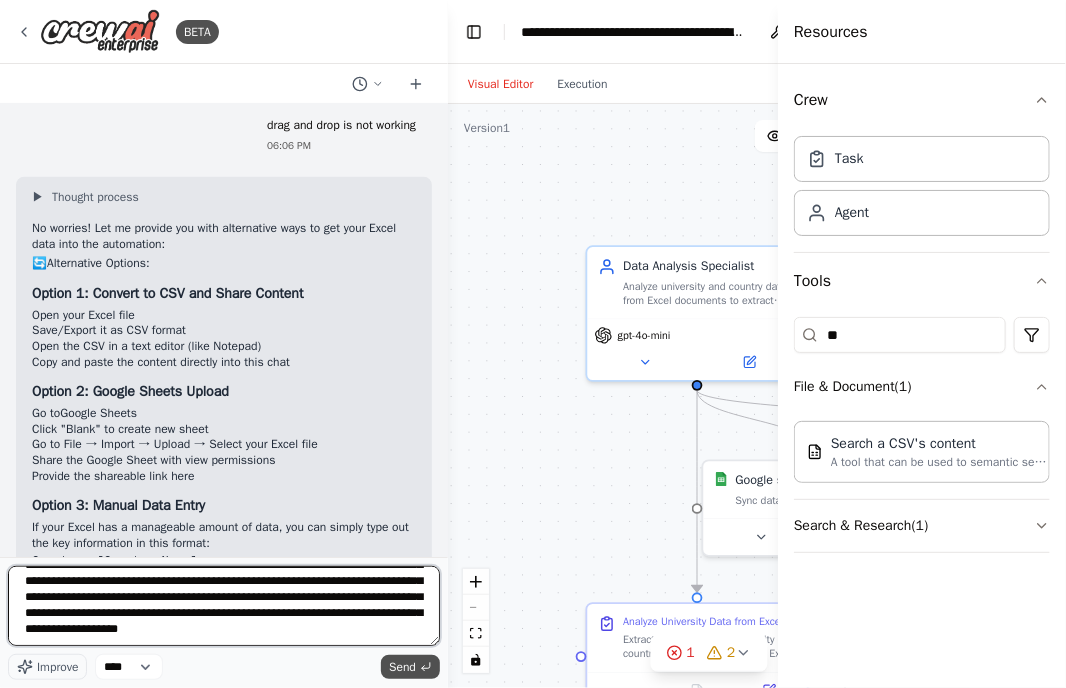 type on "**********" 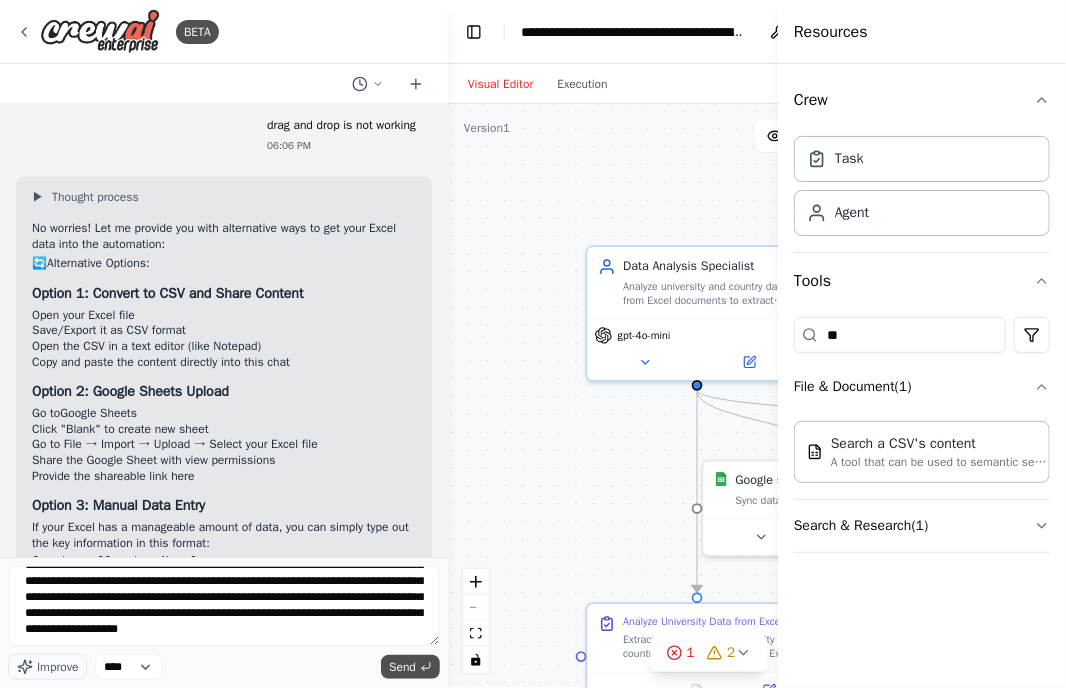click on "Send" at bounding box center (402, 667) 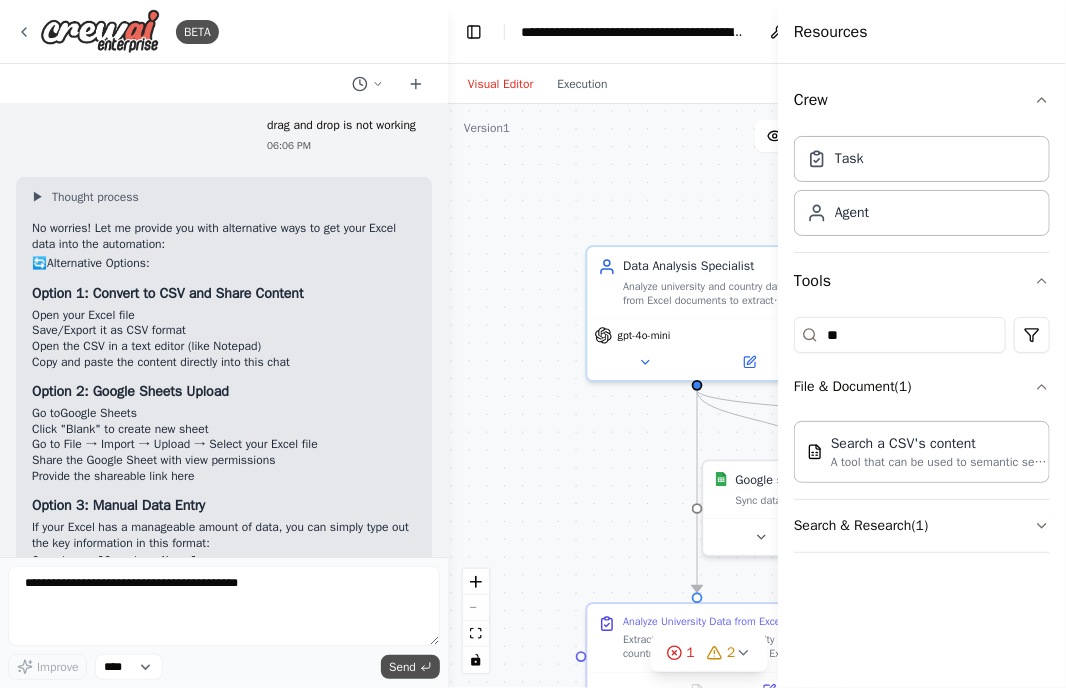 scroll, scrollTop: 3353, scrollLeft: 0, axis: vertical 